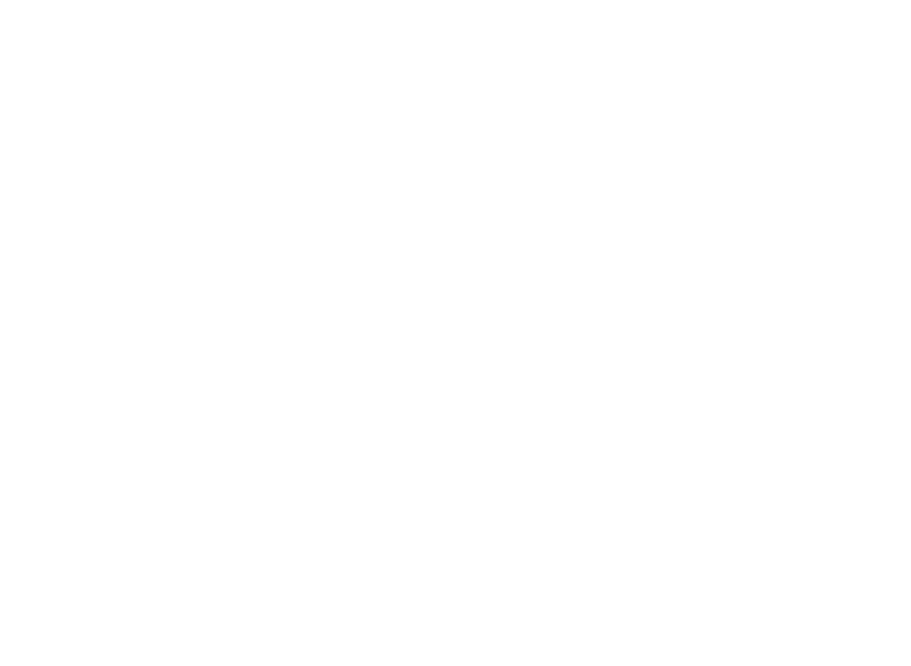 scroll, scrollTop: 0, scrollLeft: 0, axis: both 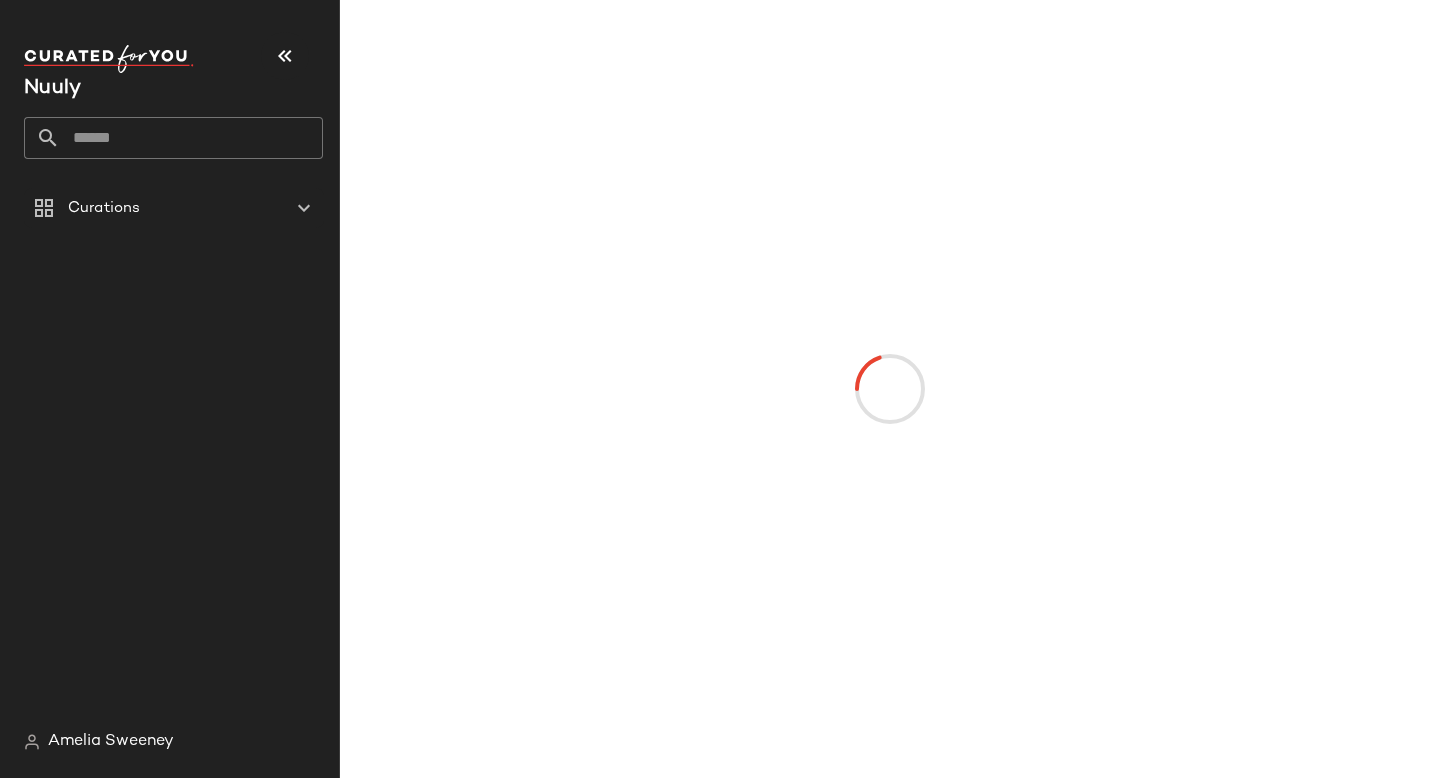 click 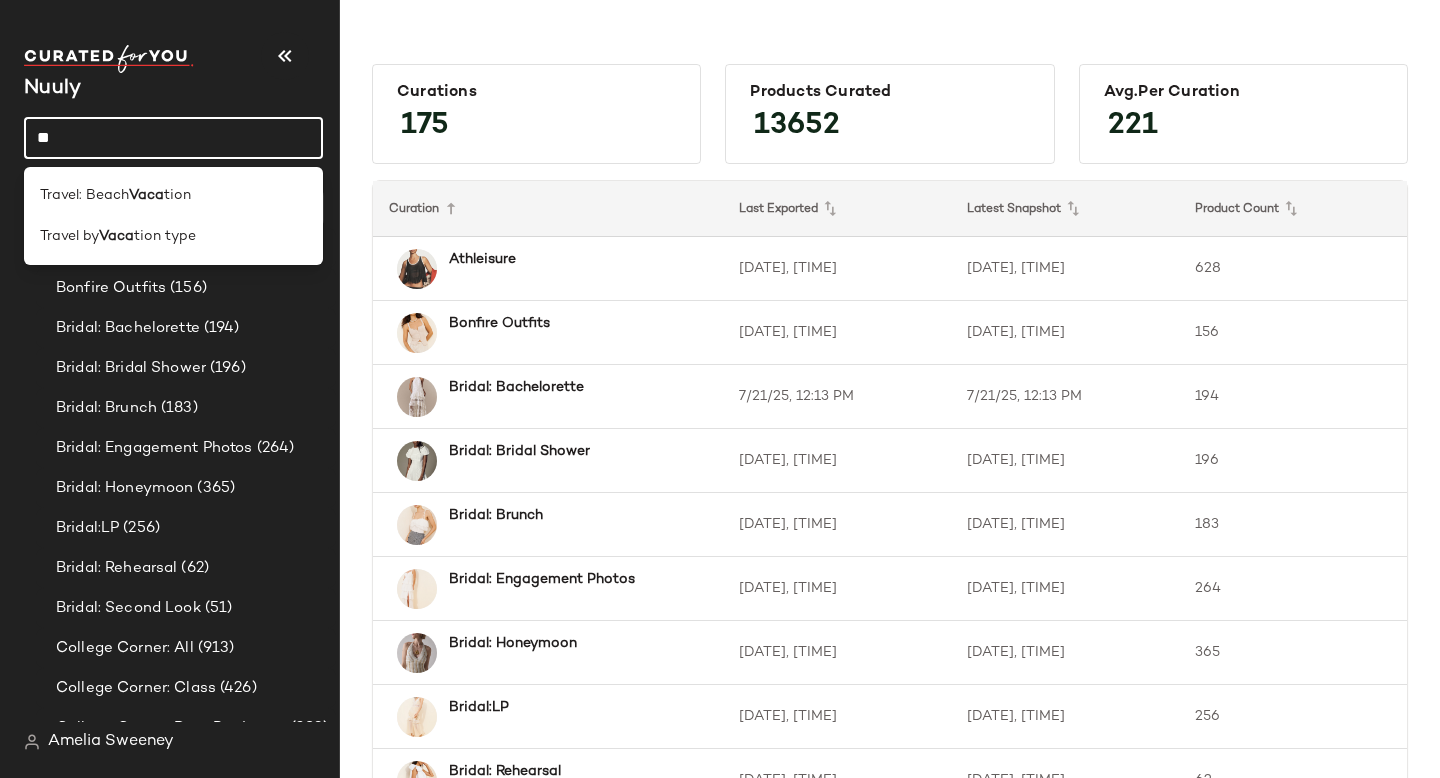 type on "*" 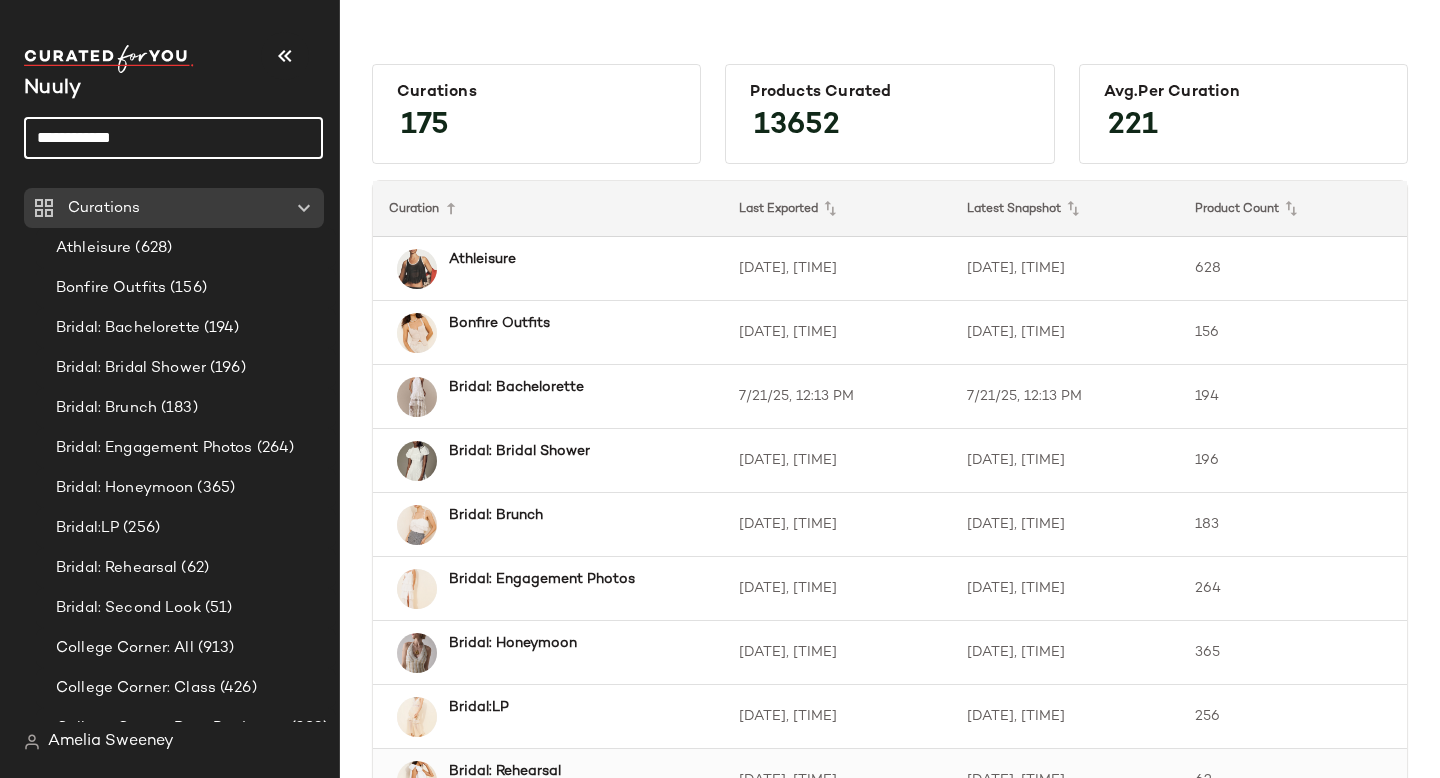 type on "**********" 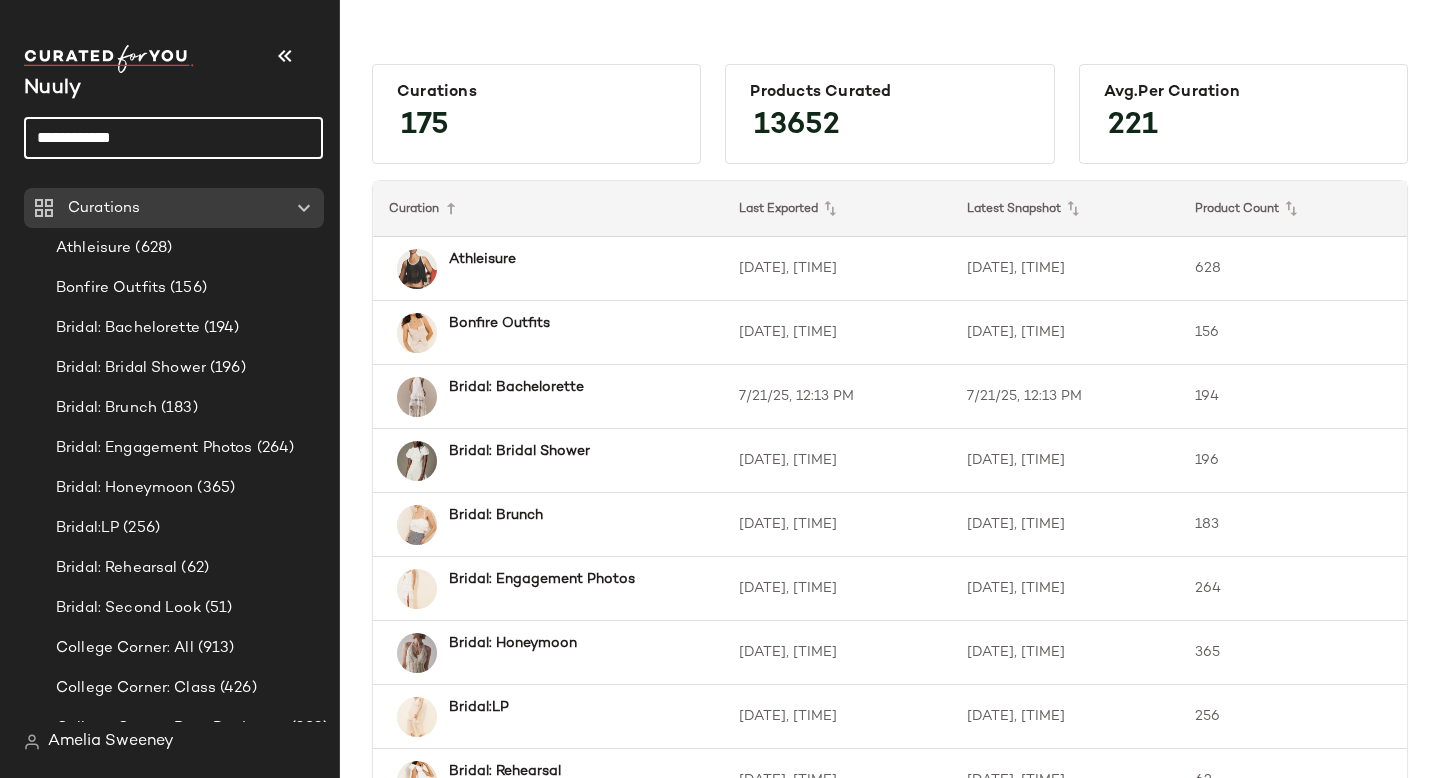click on "**********" 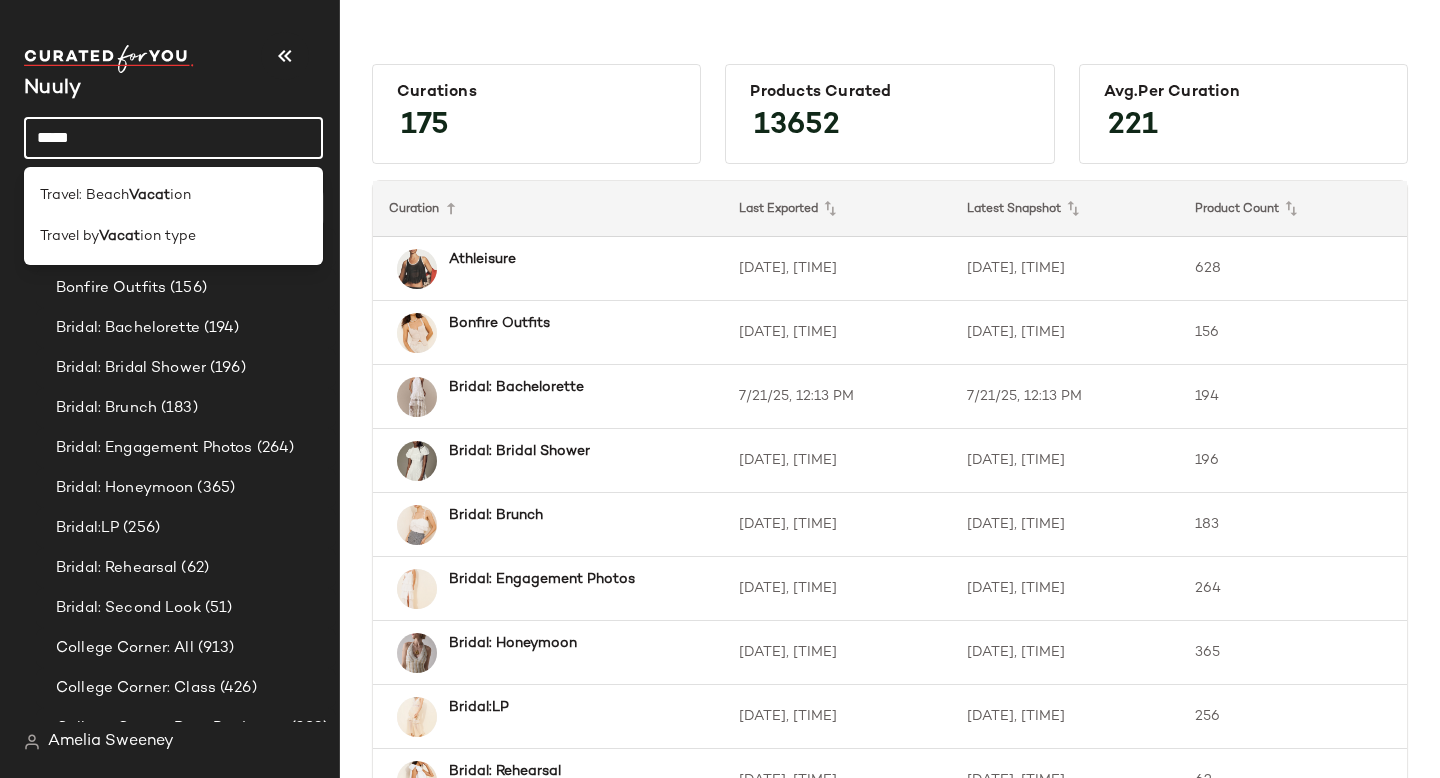 type on "*****" 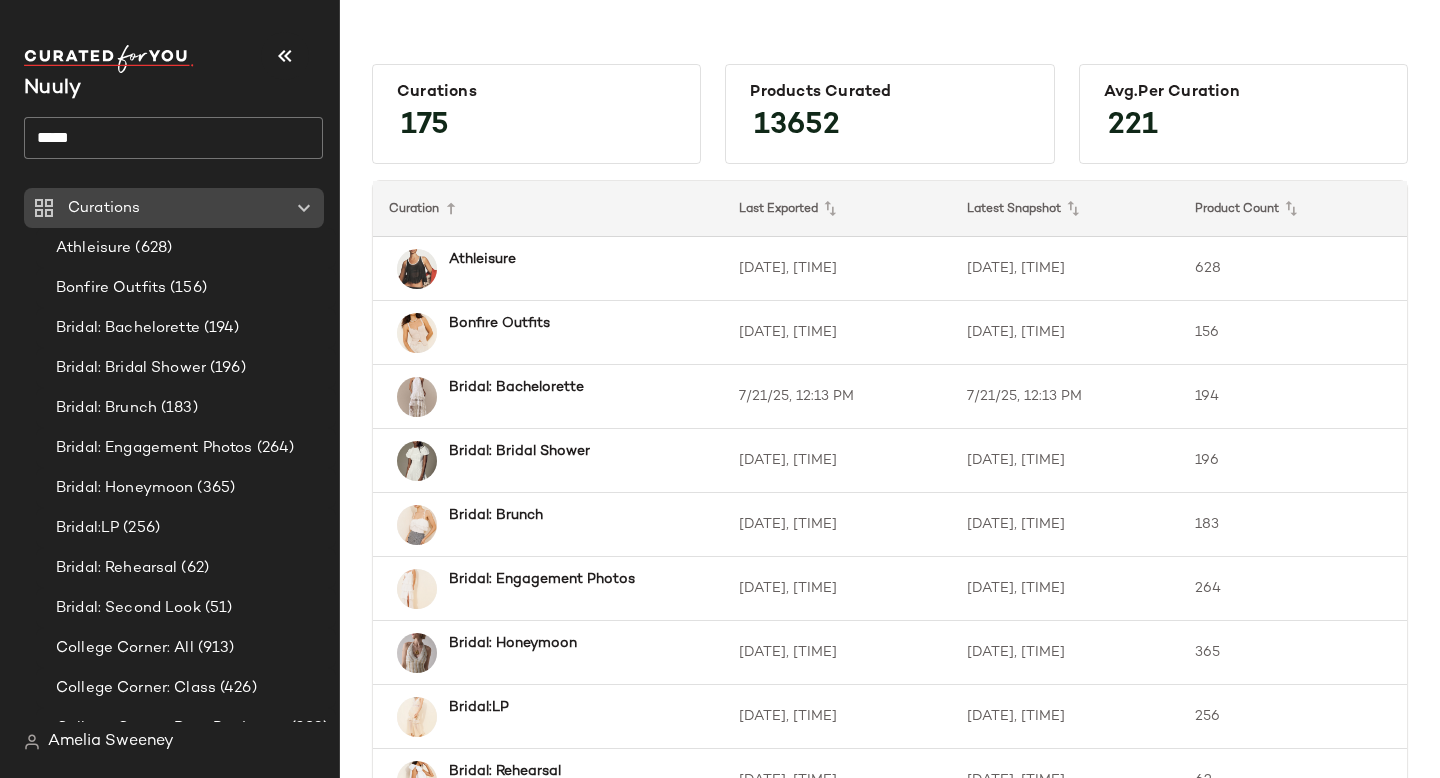 click 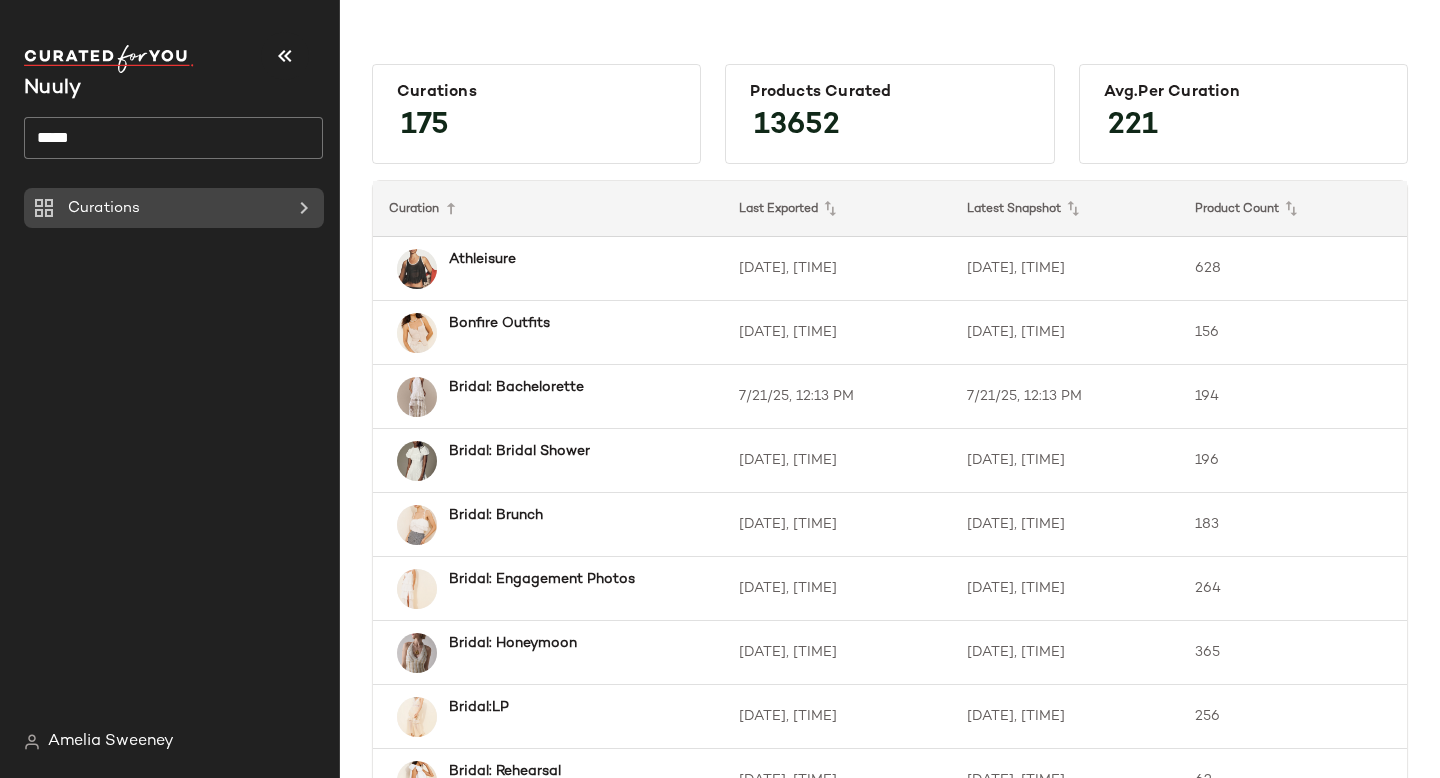 click 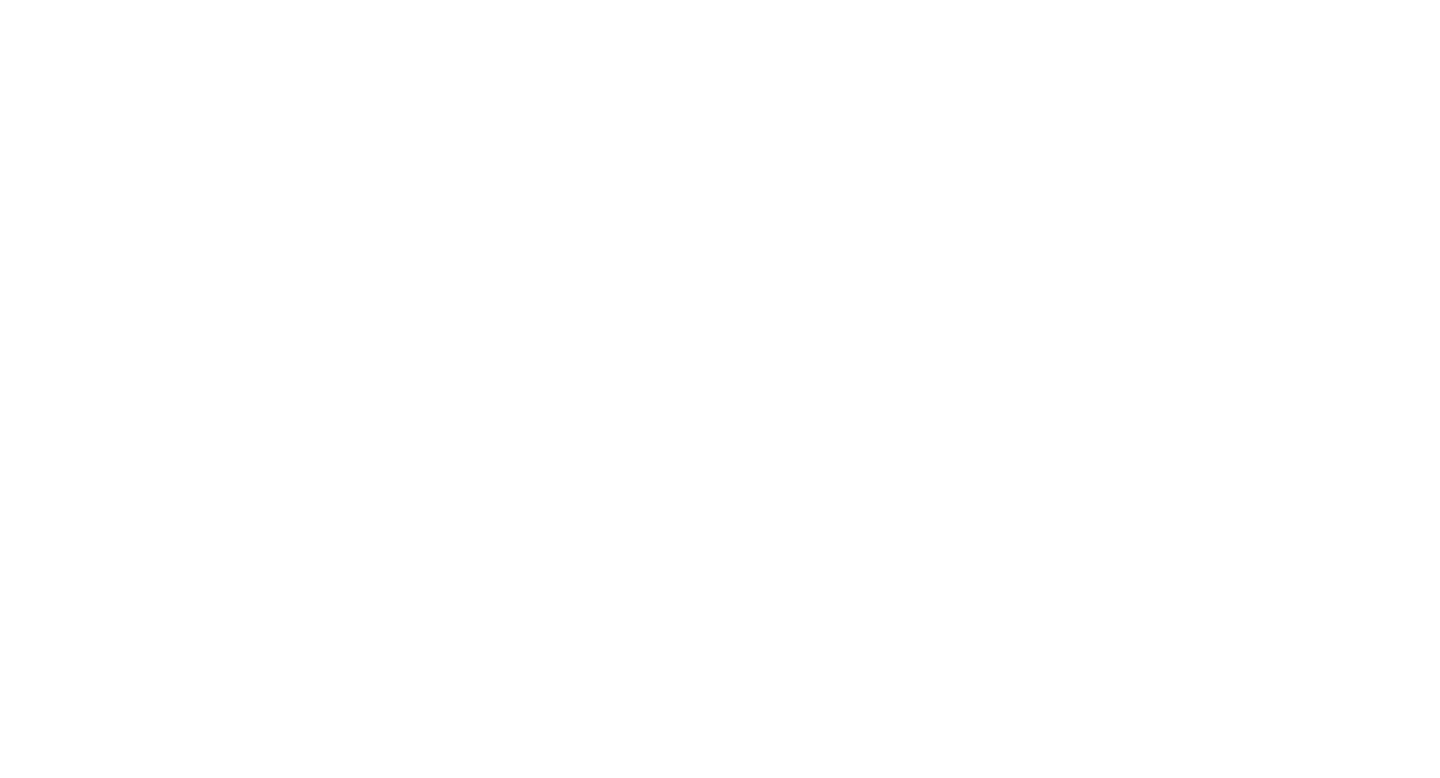 scroll, scrollTop: 0, scrollLeft: 0, axis: both 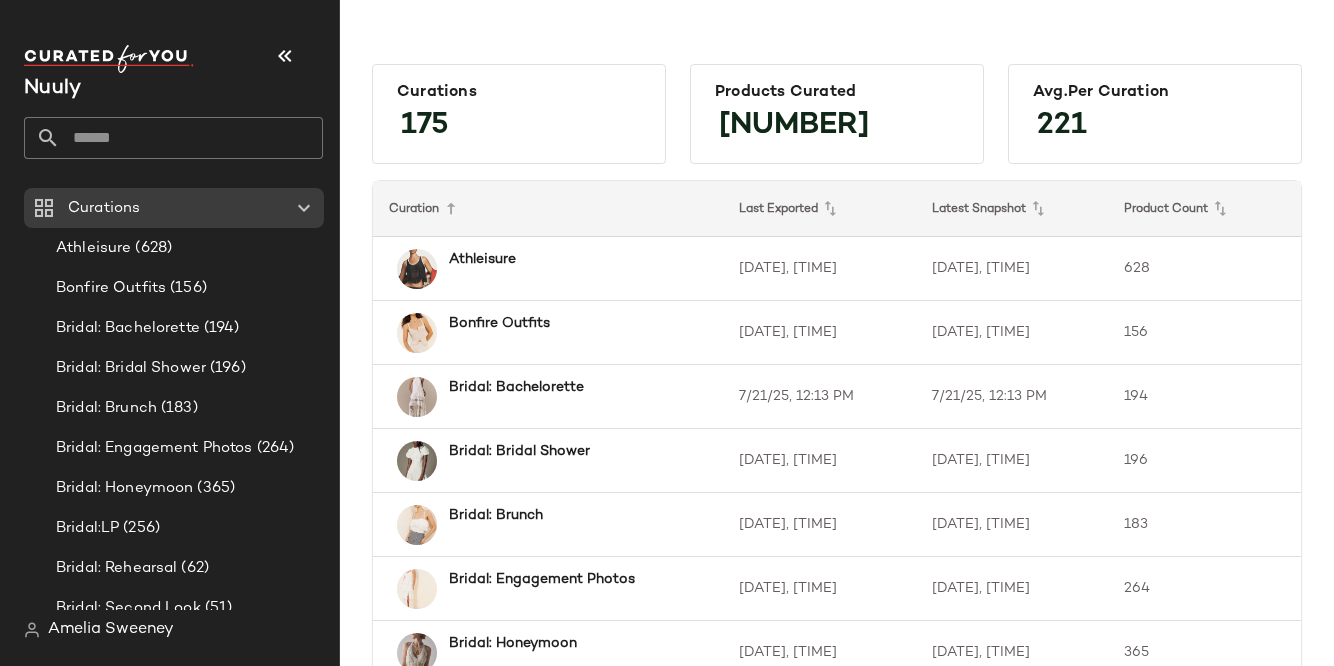 click 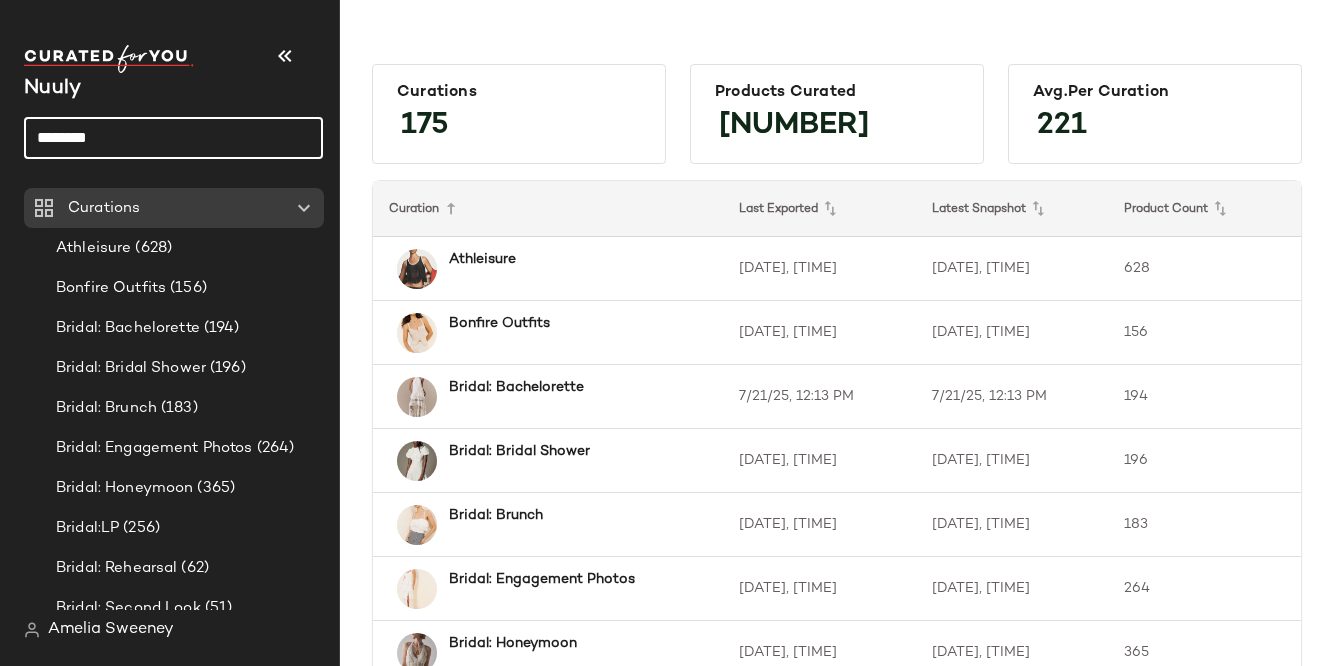 click on "********" 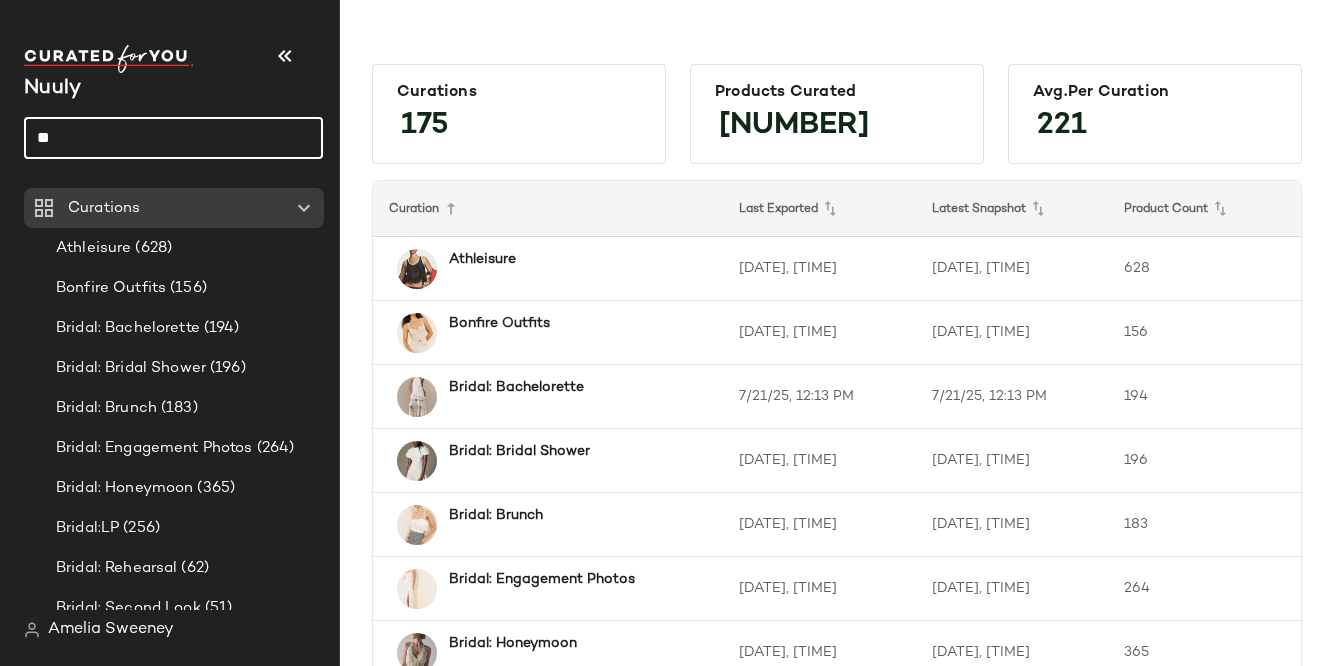type on "*" 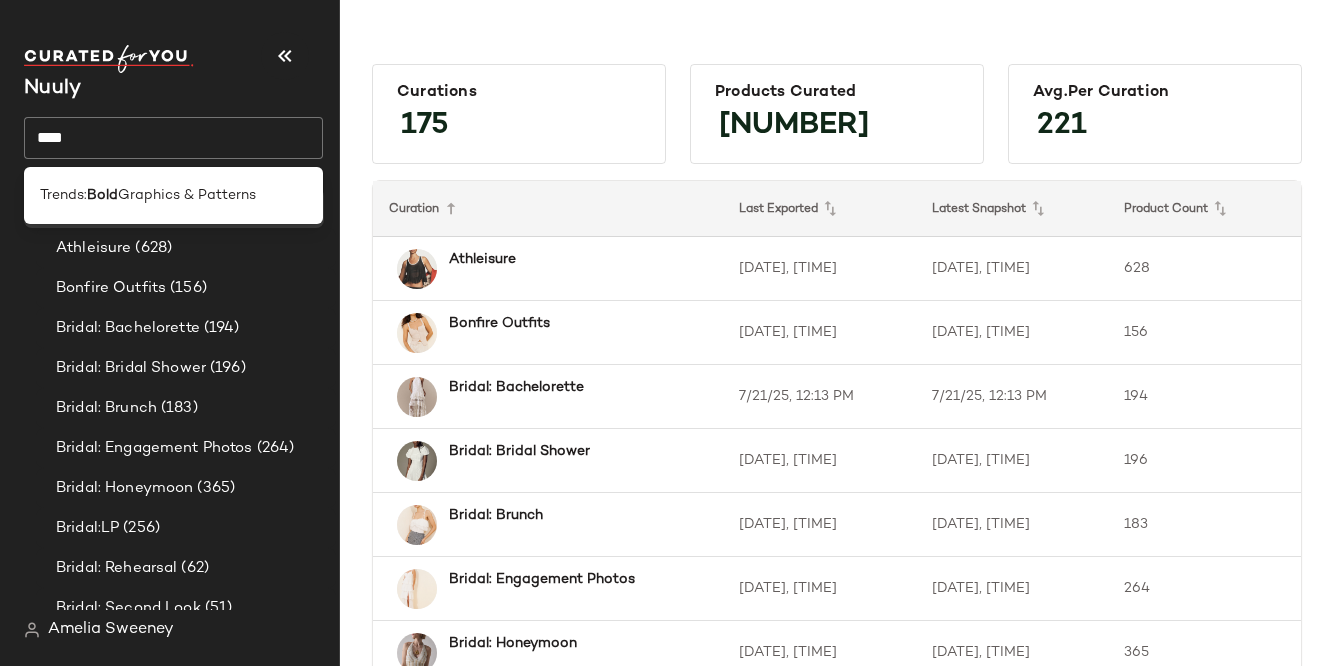 click on "Curations [NUMBER] Products Curated [NUMBER] Avg.per Curation [NUMBER] Curation Last Exported Latest Snapshot Product Count Athleisure [DATE], [TIME] [DATE], [TIME] 628 Bonfire Outfits [DATE], [TIME] [DATE], [TIME] 156 Bridal: Bachelorette [DATE], [TIME] [DATE], [TIME] 194 Bridal: Bridal Shower [DATE], [TIME] [DATE], [TIME] 196 Bridal: Brunch [DATE], [TIME] [DATE], [TIME] 183 Bridal: Engagement Photos [DATE], [TIME] [DATE], [TIME] 264 Bridal: Honeymoon [DATE], [TIME] [DATE], [TIME] 365 Bridal:LP [DATE], [TIME] [DATE], [TIME] 256 Bridal: Rehearsal [DATE], [TIME] [DATE], [TIME] 62 Bridal: Second Look [DATE], [TIME] [DATE], [TIME] 51 College Corner: All [DATE], [TIME] [DATE], [TIME] 913 College Corner: Class [DATE], [TIME] [DATE], [TIME] 426 College Corner: Date Parties + Formals [DATE], [TIME] [DATE], [TIME] 293 College Corner: Gameday [DATE], [TIME] [DATE], [TIME] 249 College Corner: Internship [DATE], [TIME] [DATE], [TIME] 285 57" at bounding box center [837, 349] 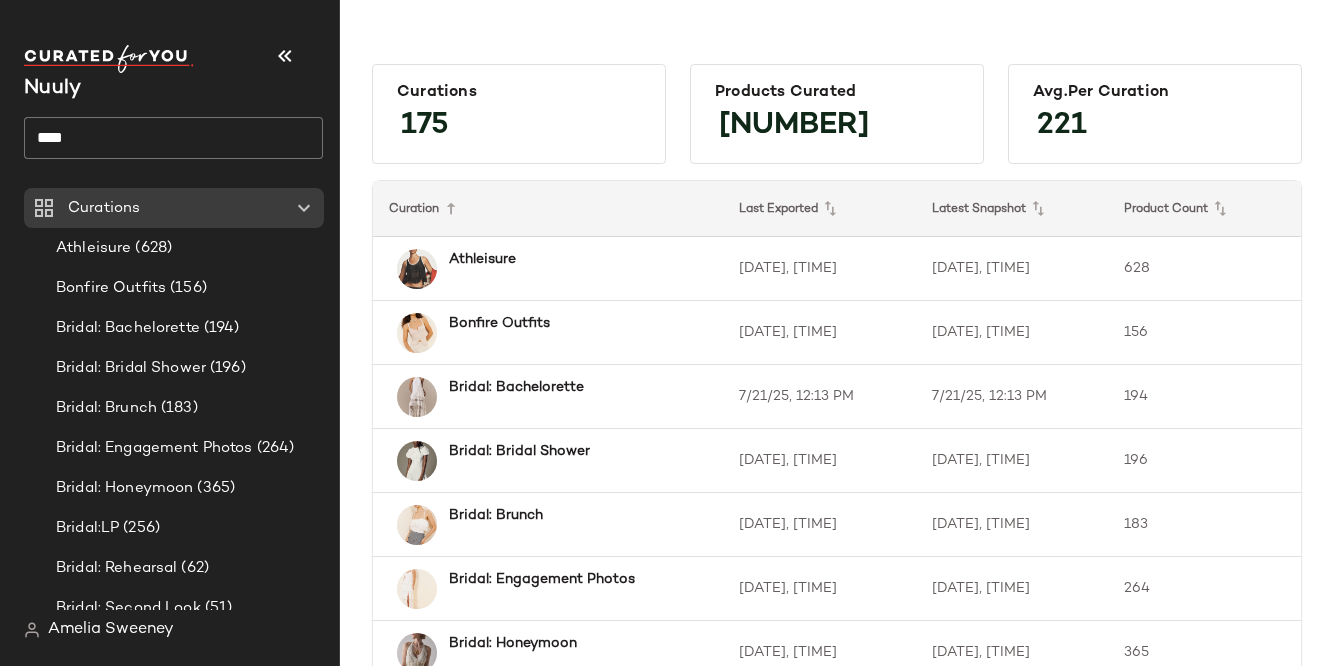 click on "****" 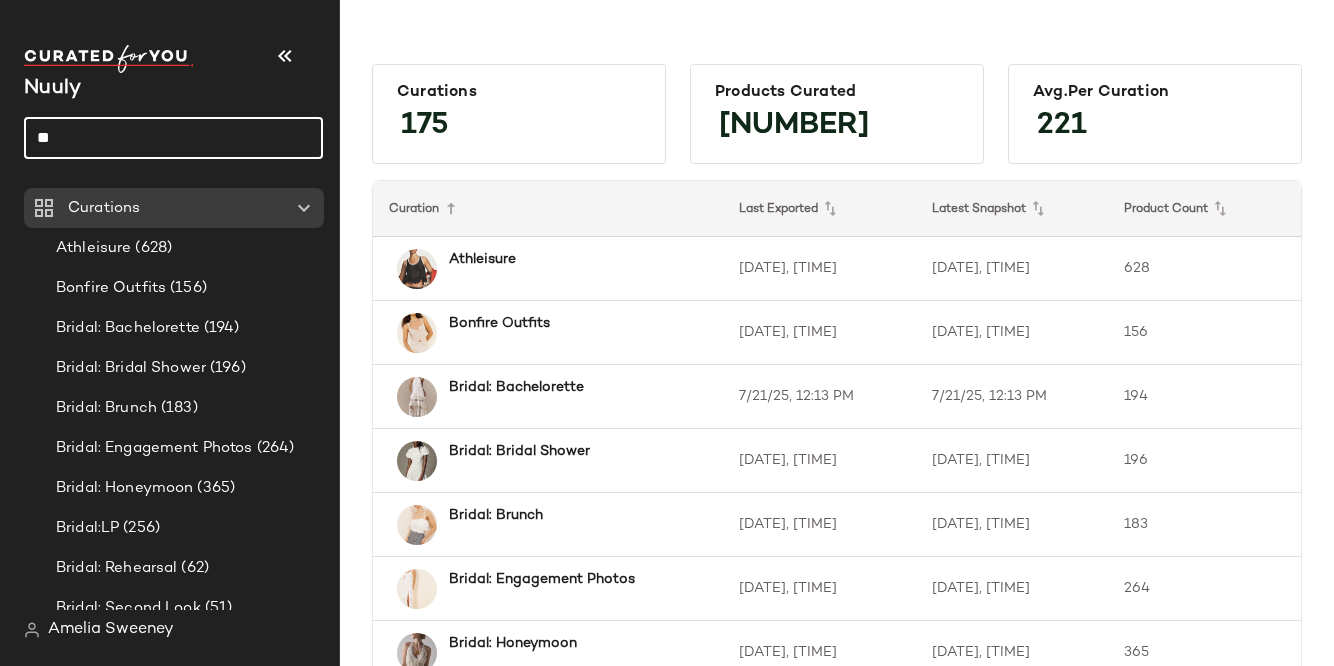 type on "*" 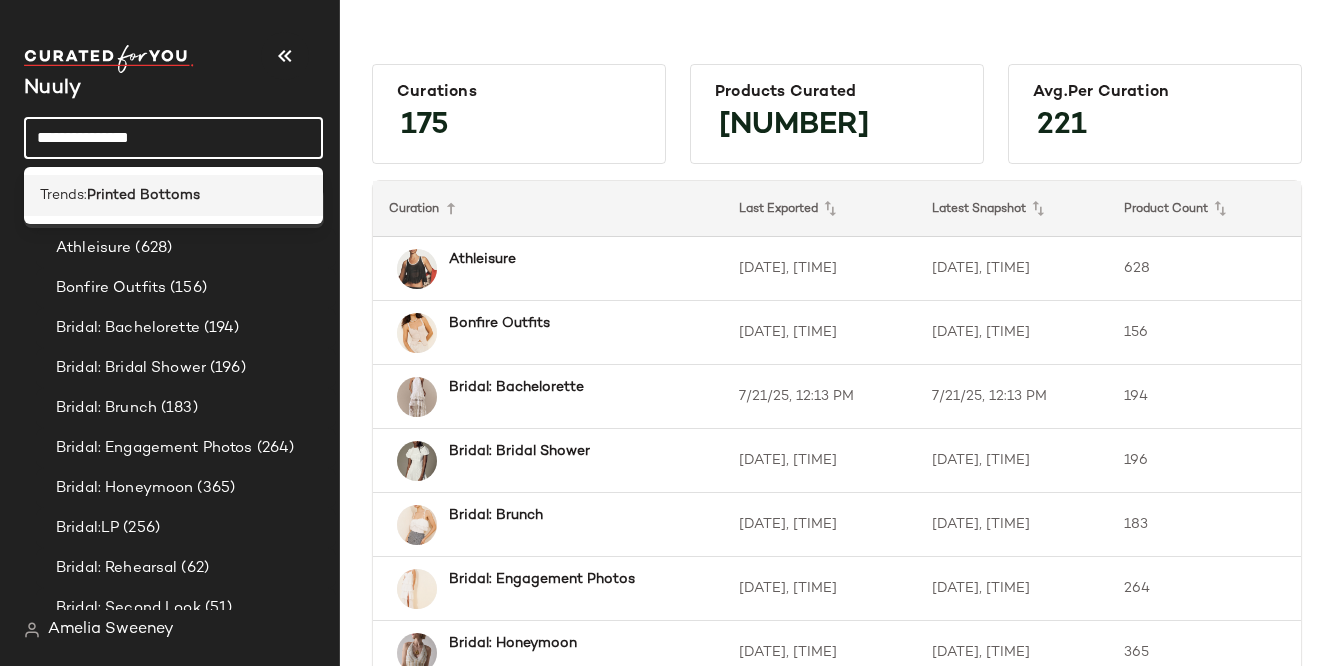 type on "**********" 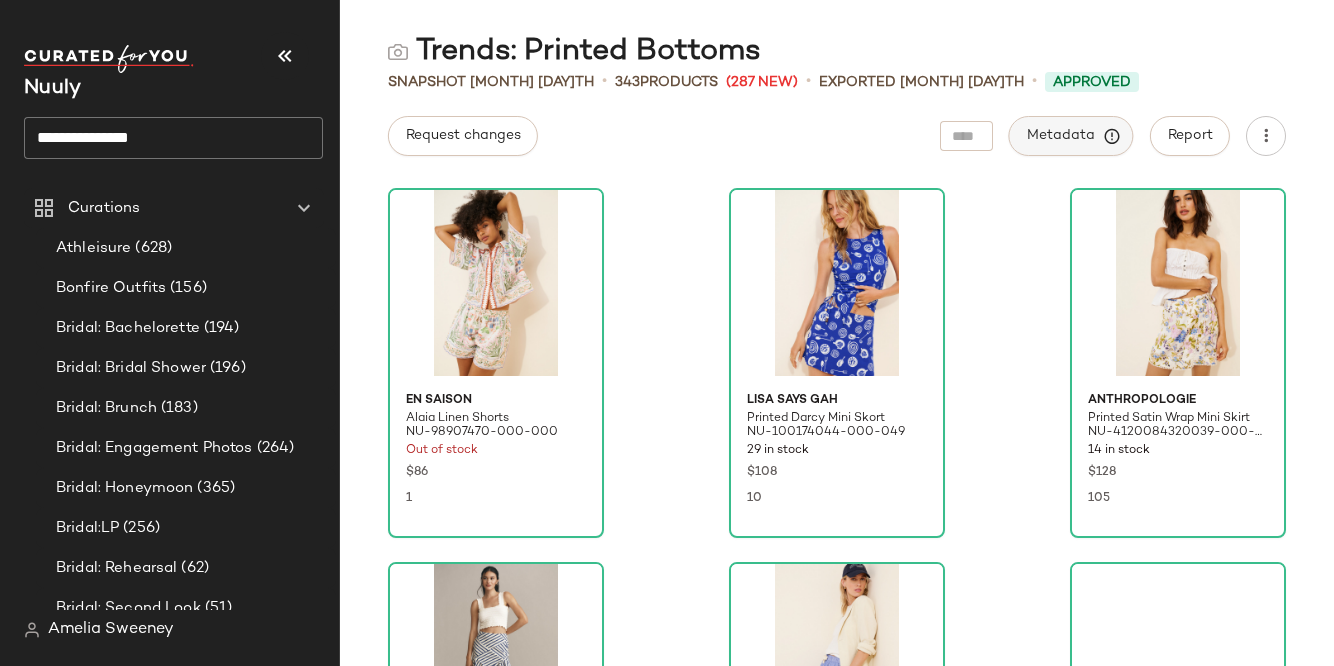 click on "Metadata" 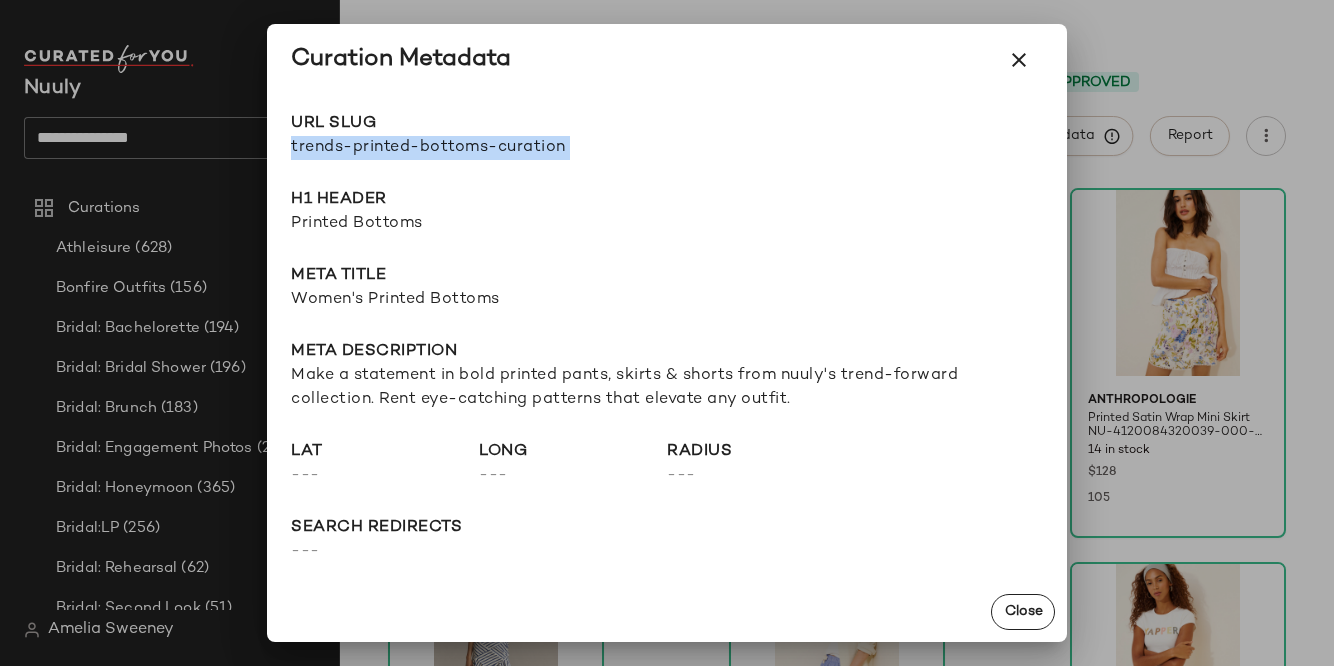 drag, startPoint x: 292, startPoint y: 149, endPoint x: 702, endPoint y: 167, distance: 410.39493 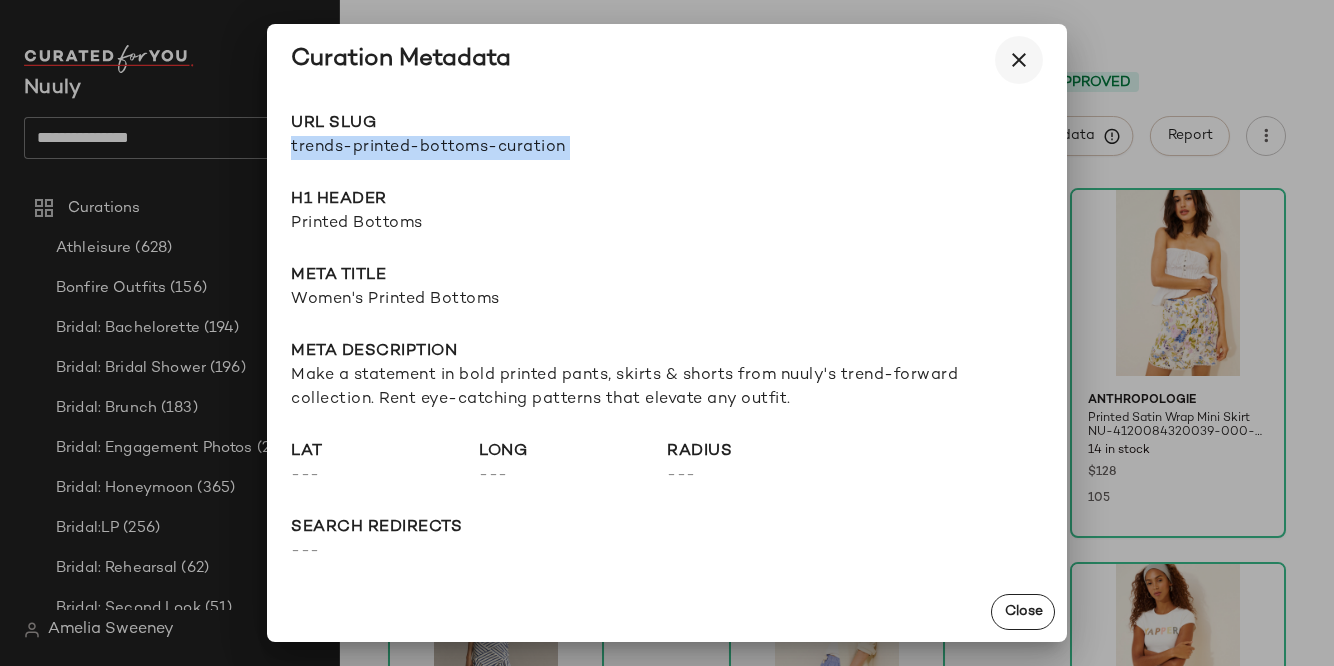 click at bounding box center [1019, 60] 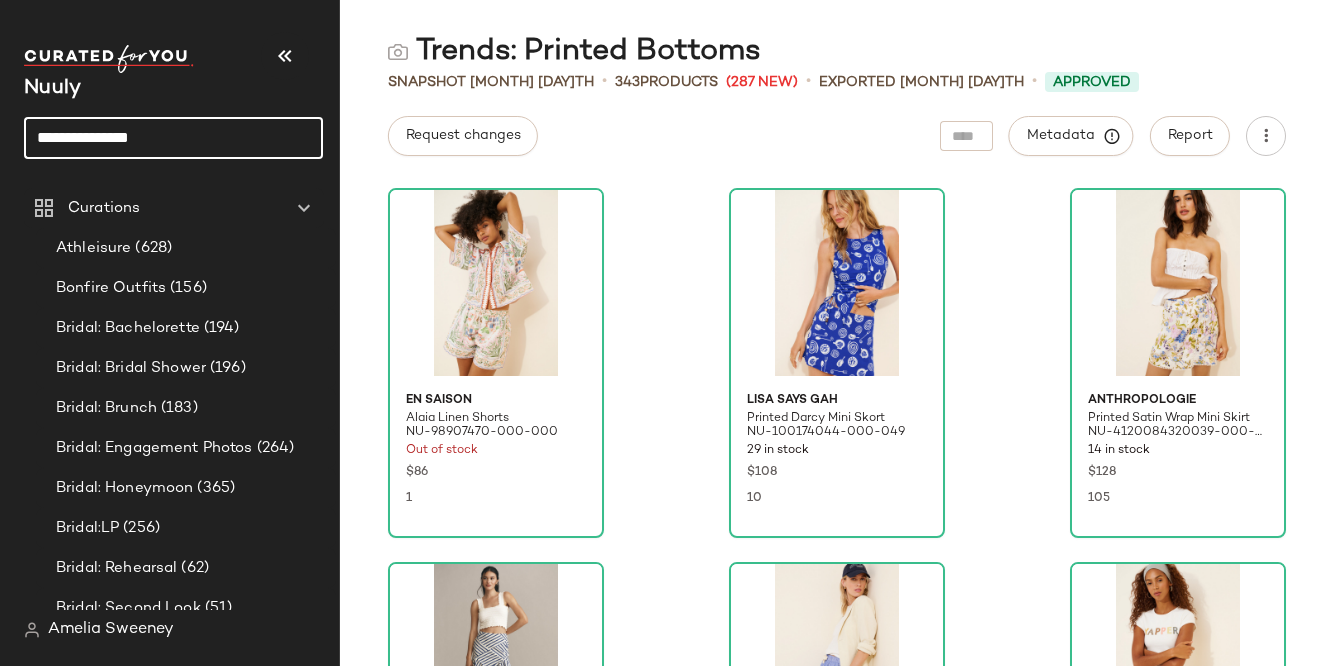 drag, startPoint x: 177, startPoint y: 142, endPoint x: -13, endPoint y: 139, distance: 190.02368 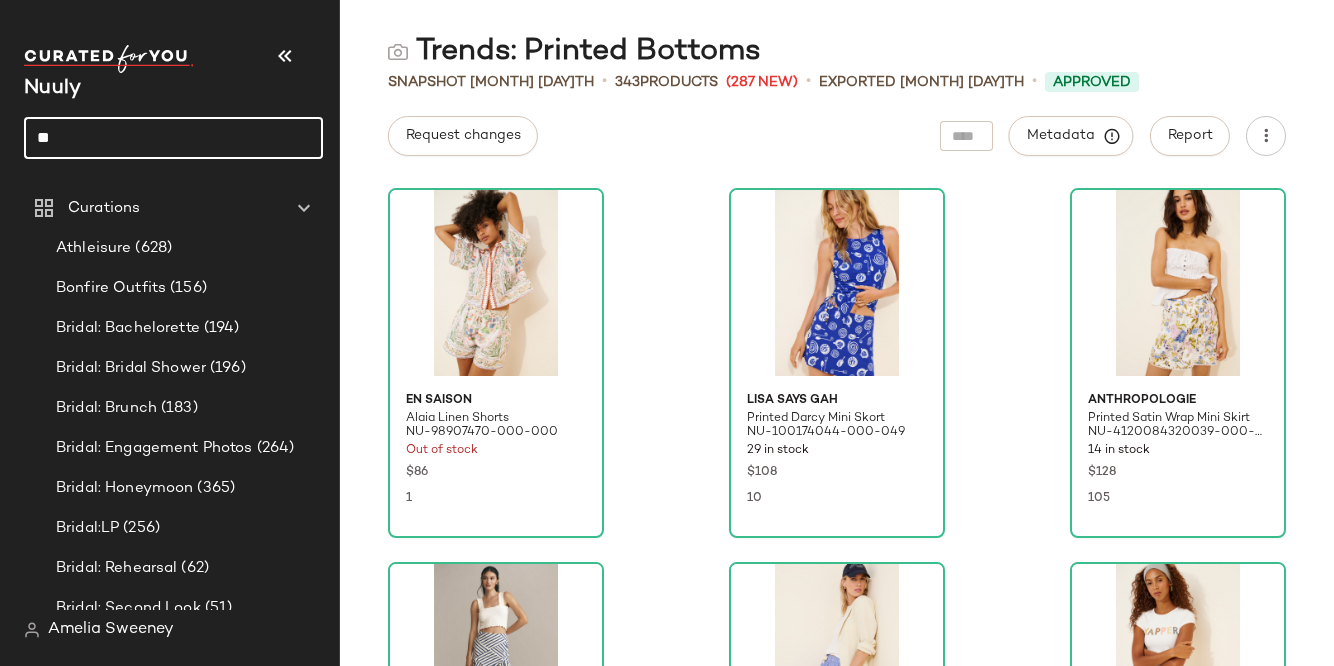 type on "*" 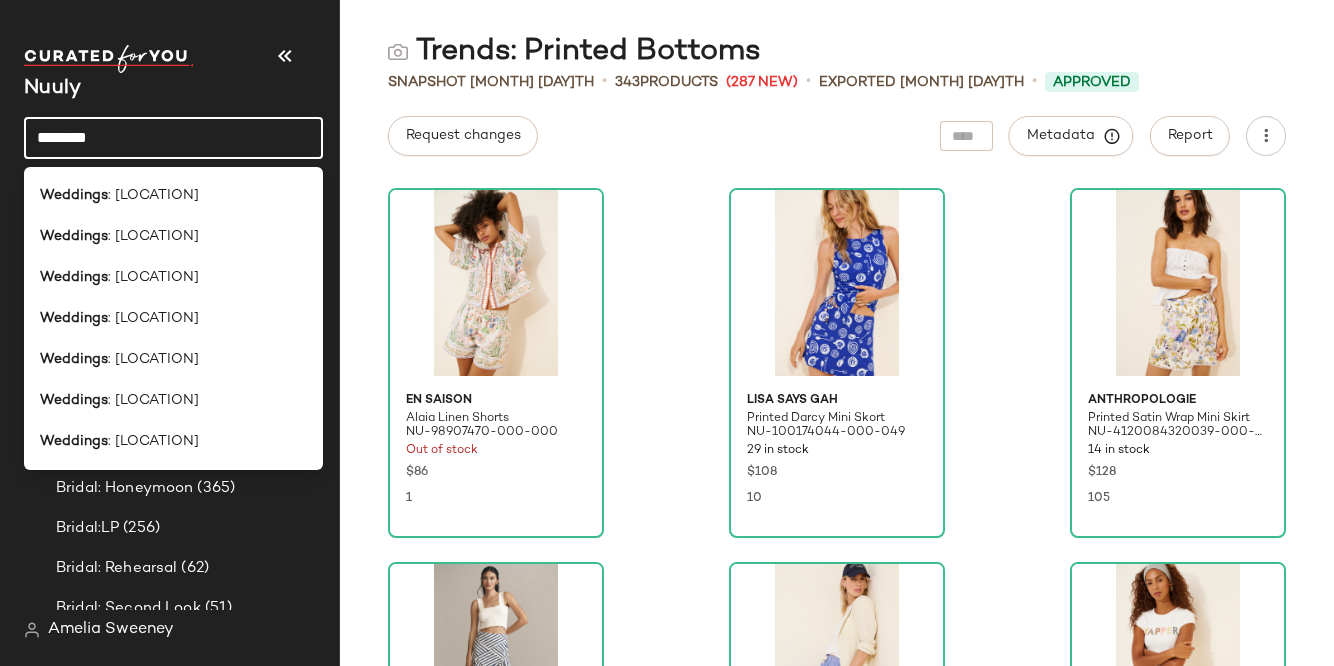 type on "********" 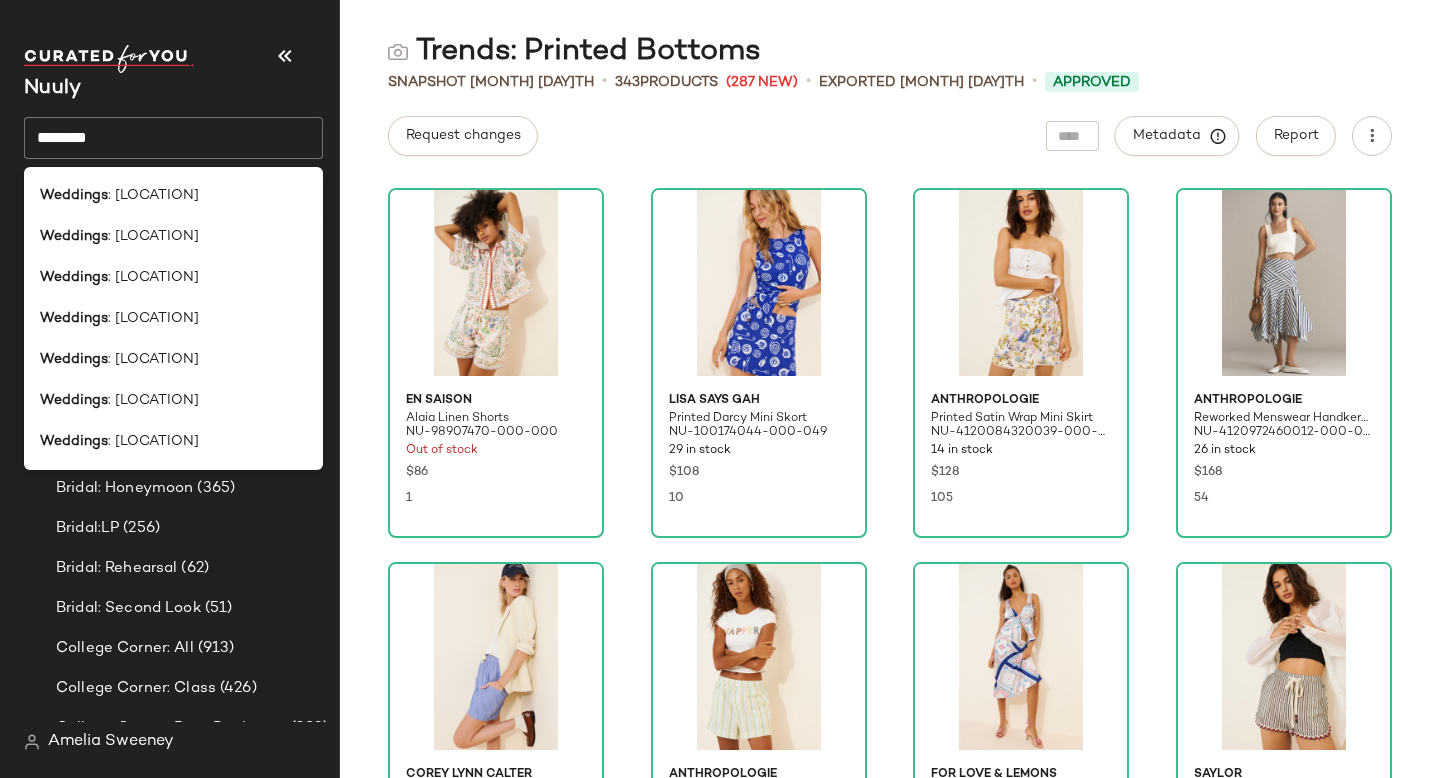 click on "********" 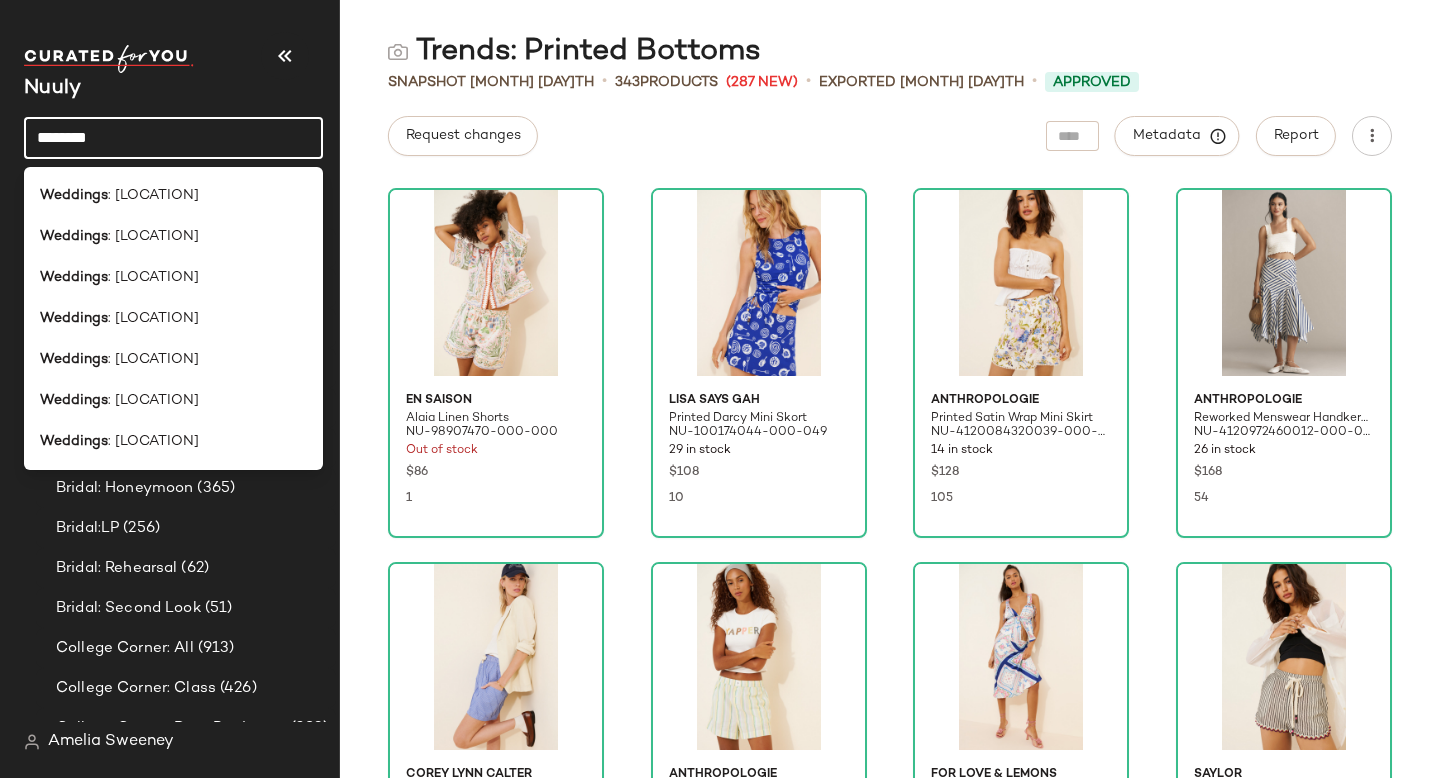 click on "********" 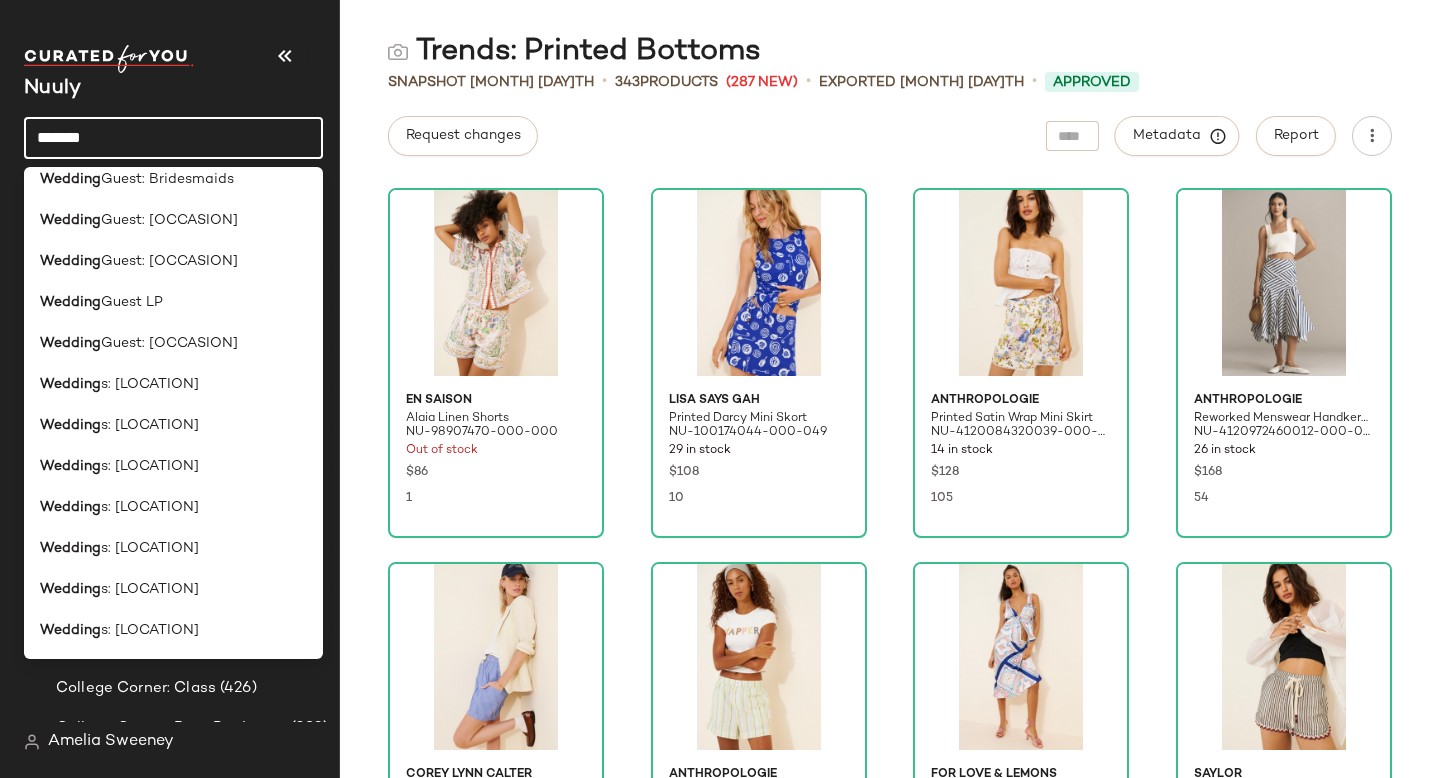 scroll, scrollTop: 0, scrollLeft: 0, axis: both 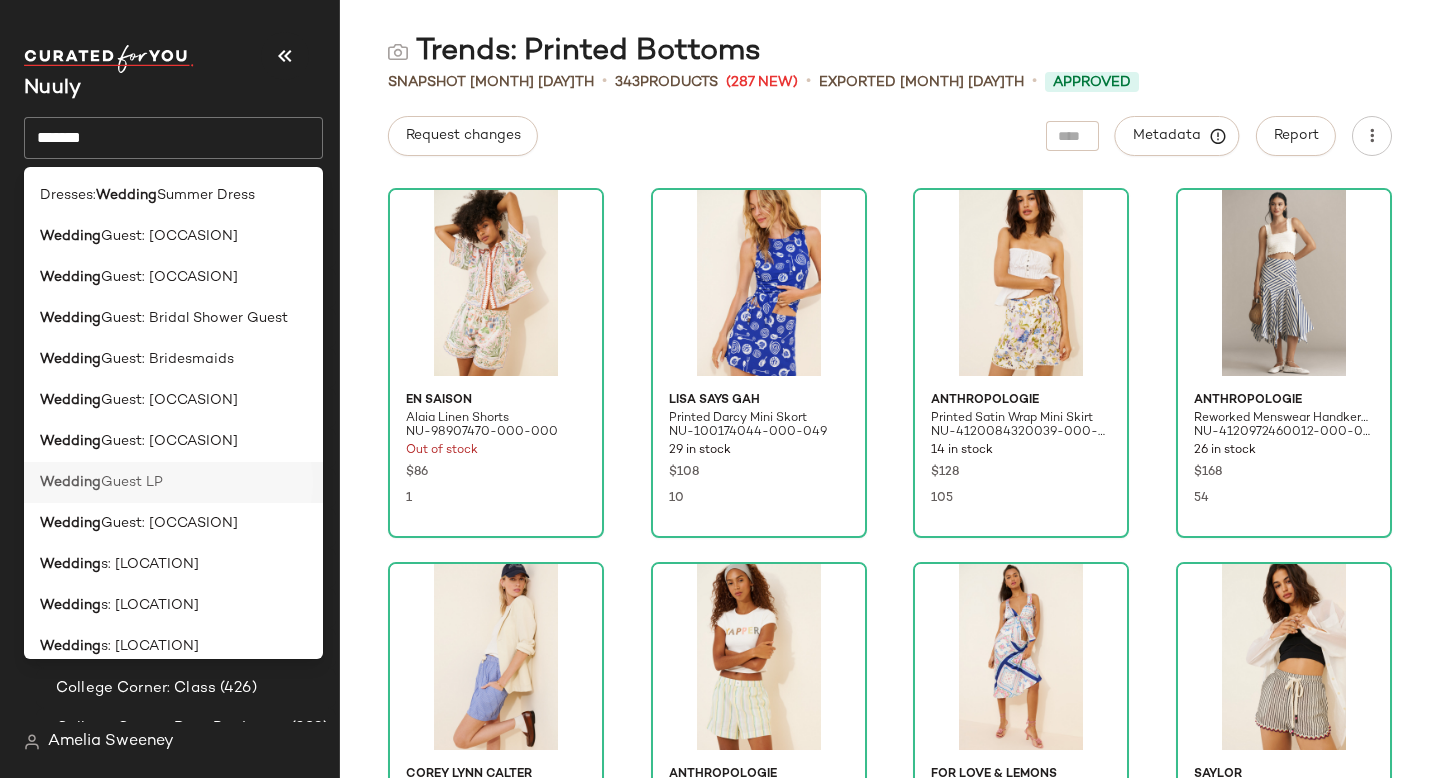 click on "Guest LP" at bounding box center (132, 482) 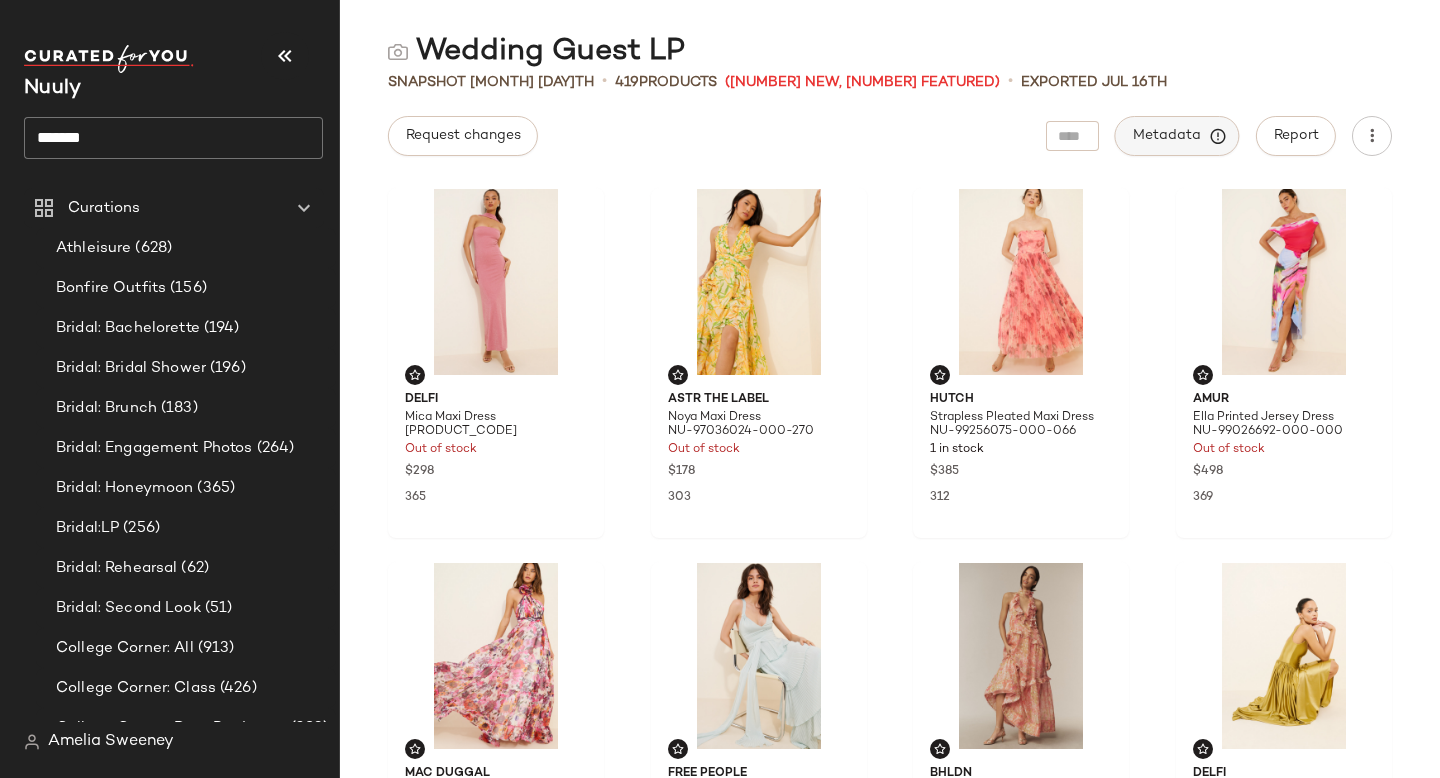 click on "Metadata" 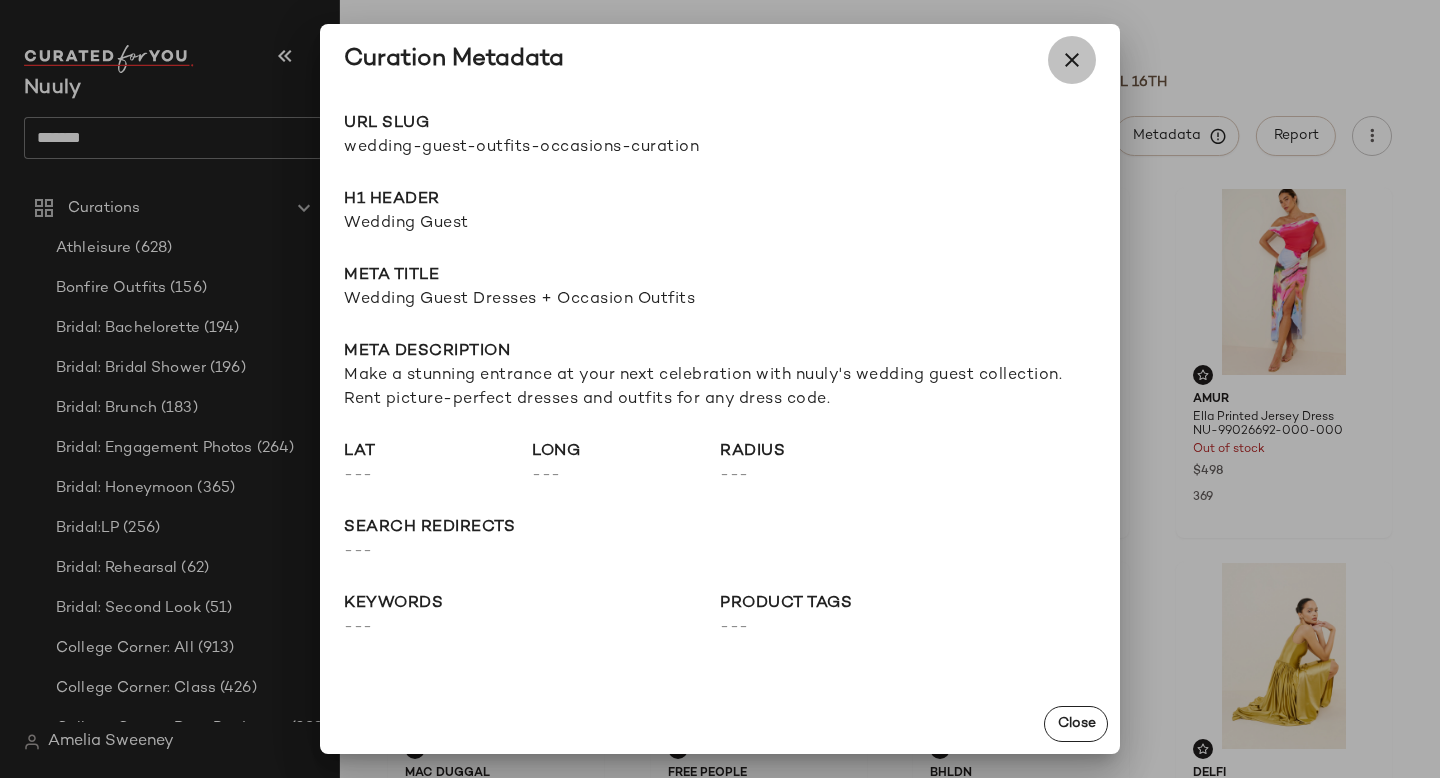 click at bounding box center (1072, 60) 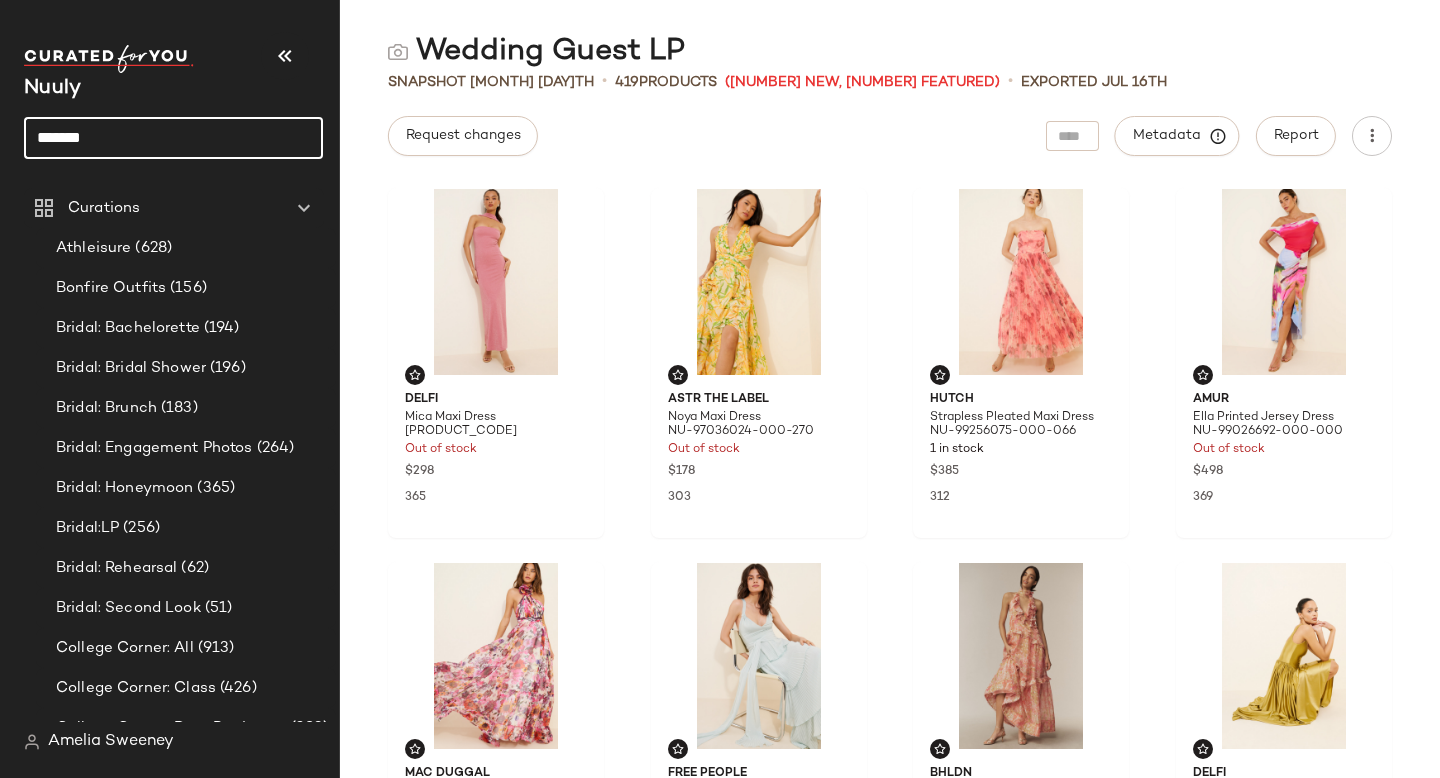 click on "*******" 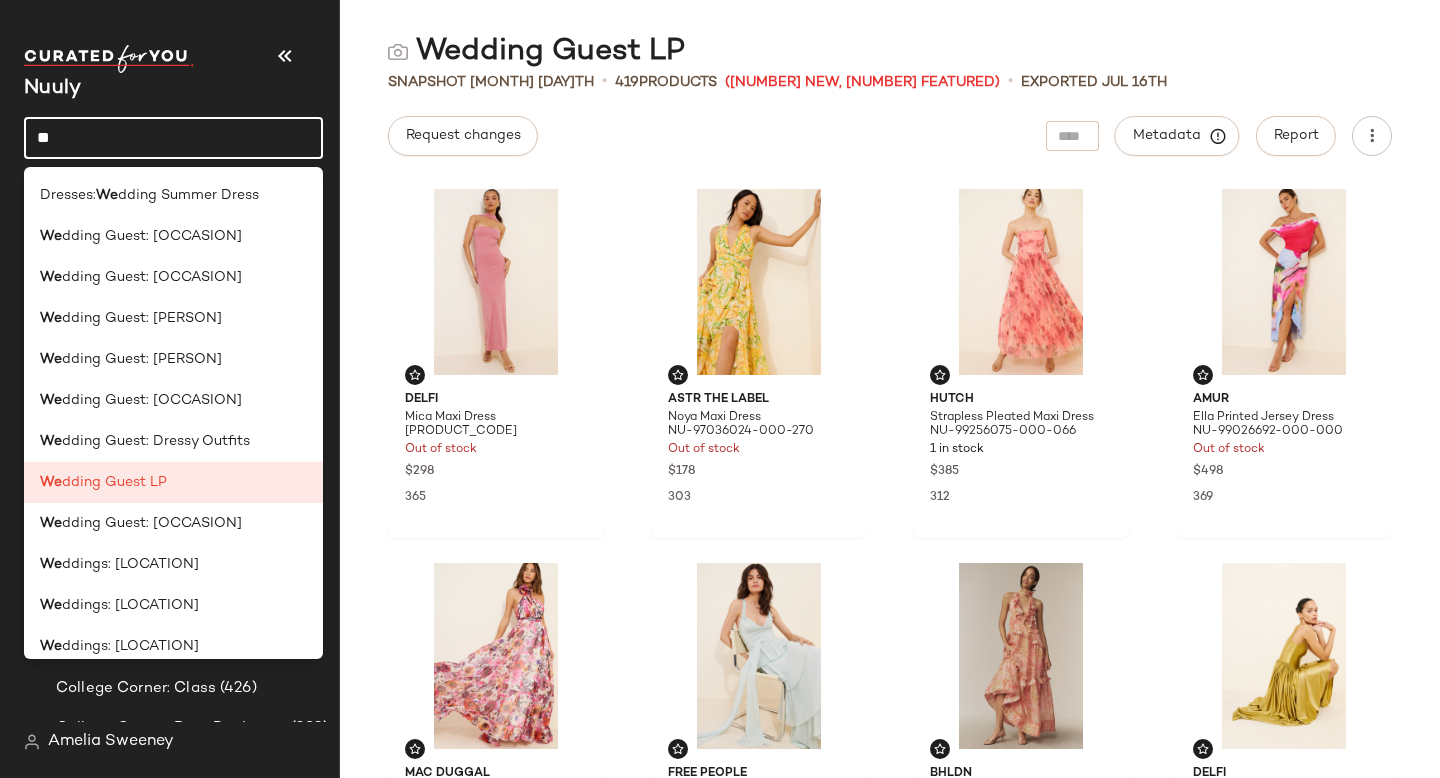 type on "*" 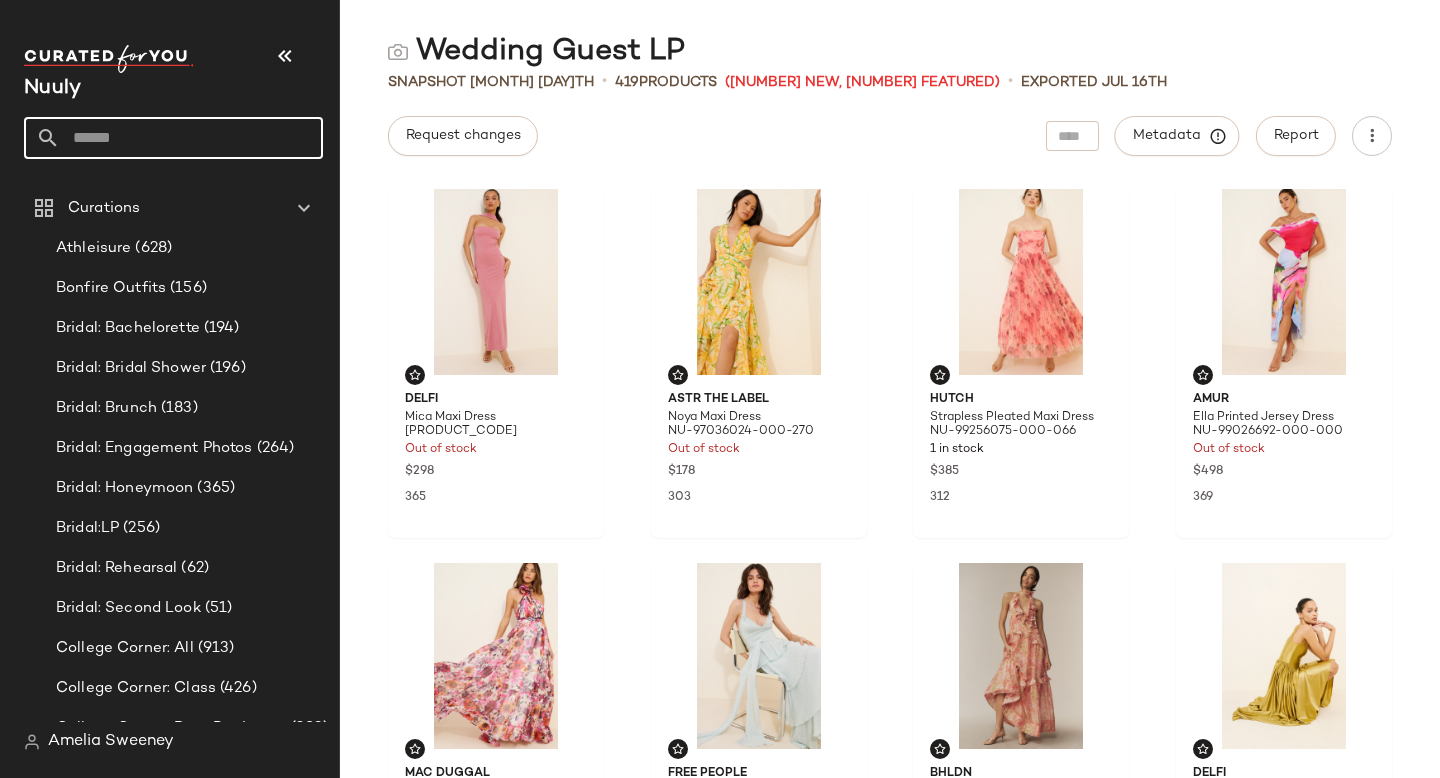 paste on "**********" 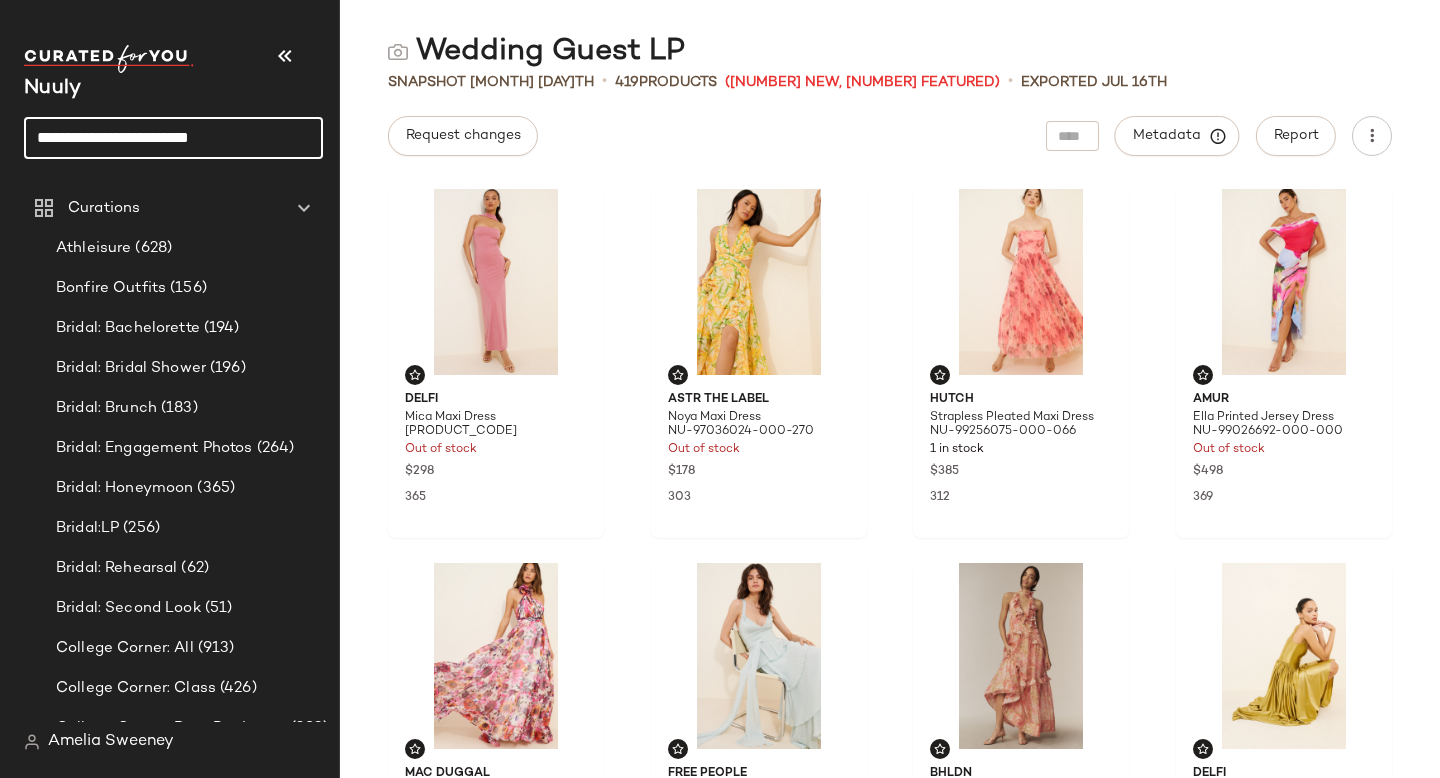 type on "**********" 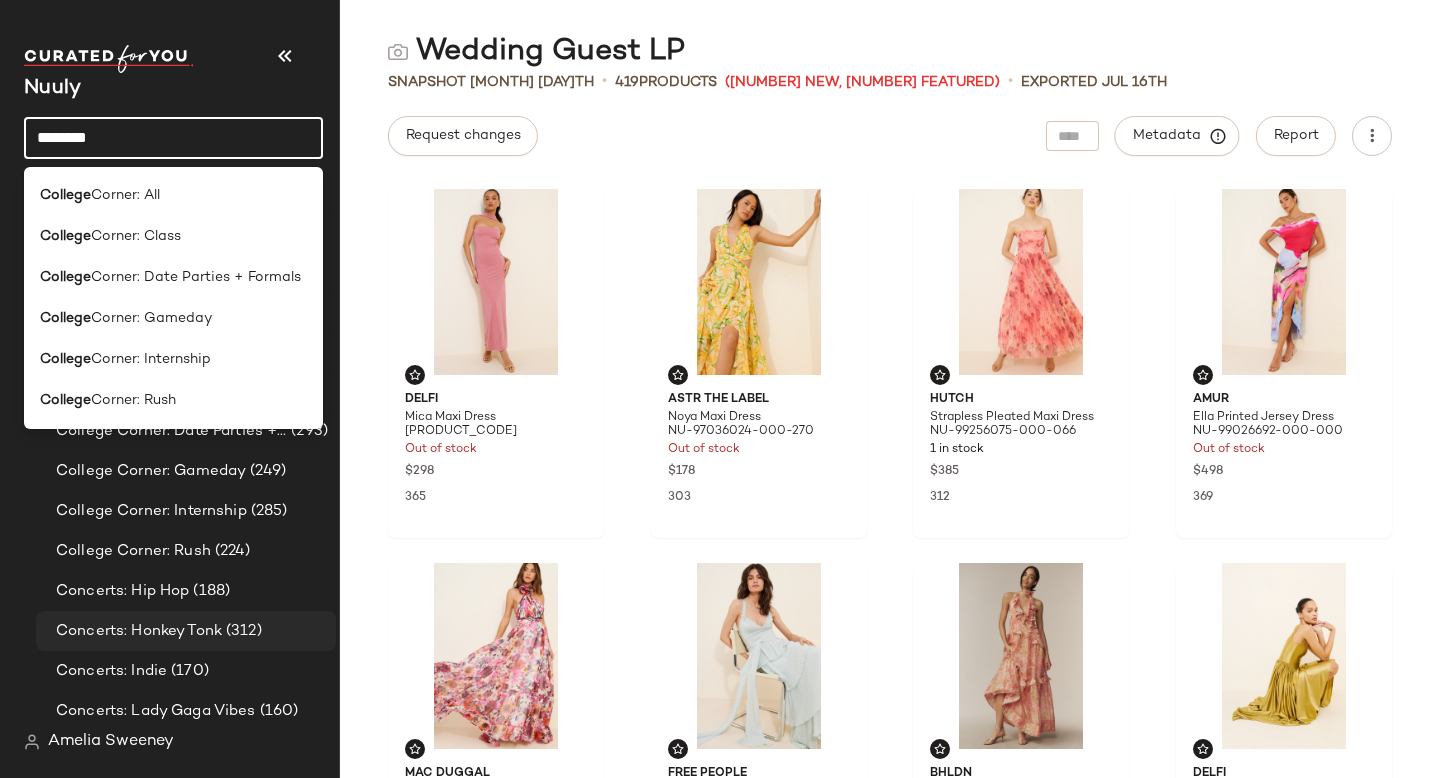 scroll, scrollTop: 341, scrollLeft: 0, axis: vertical 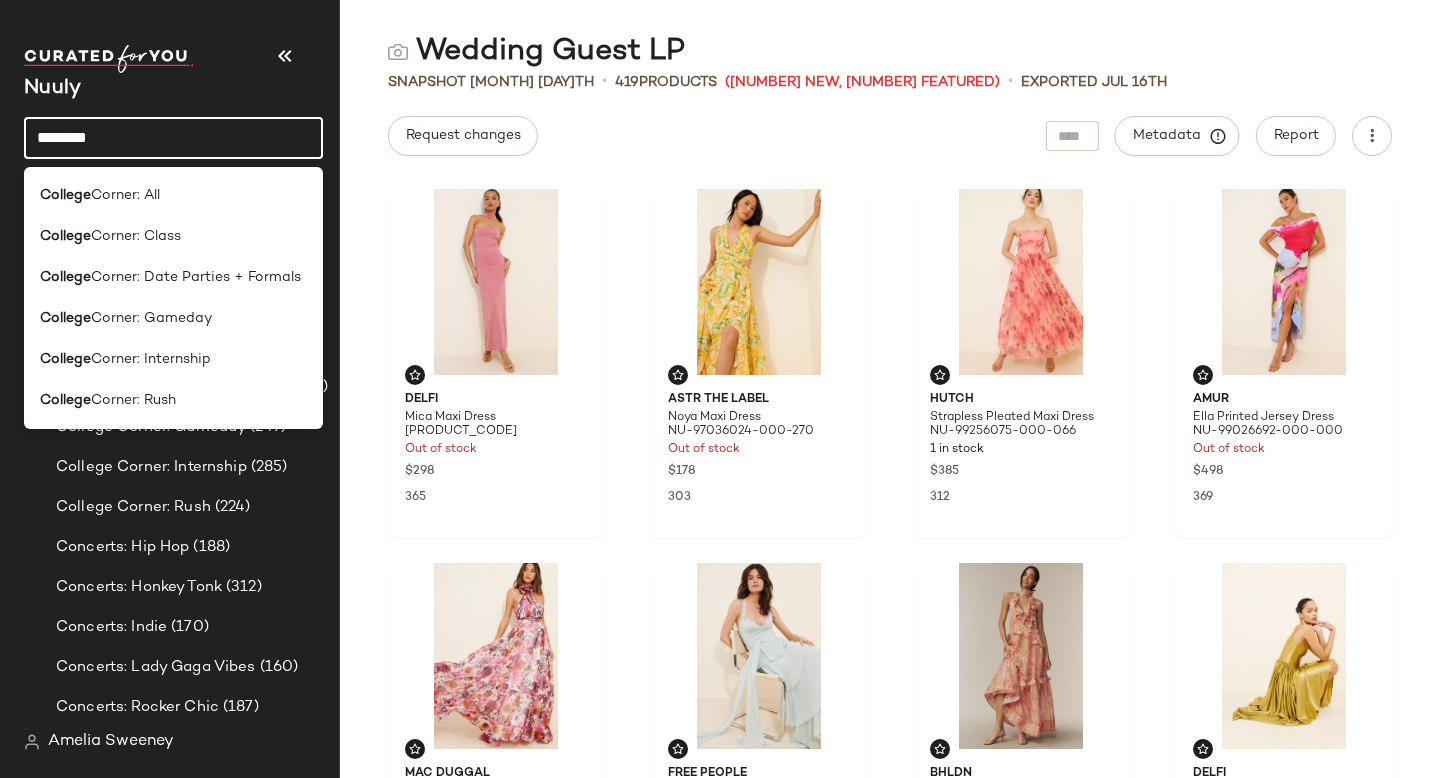 click on "*******" 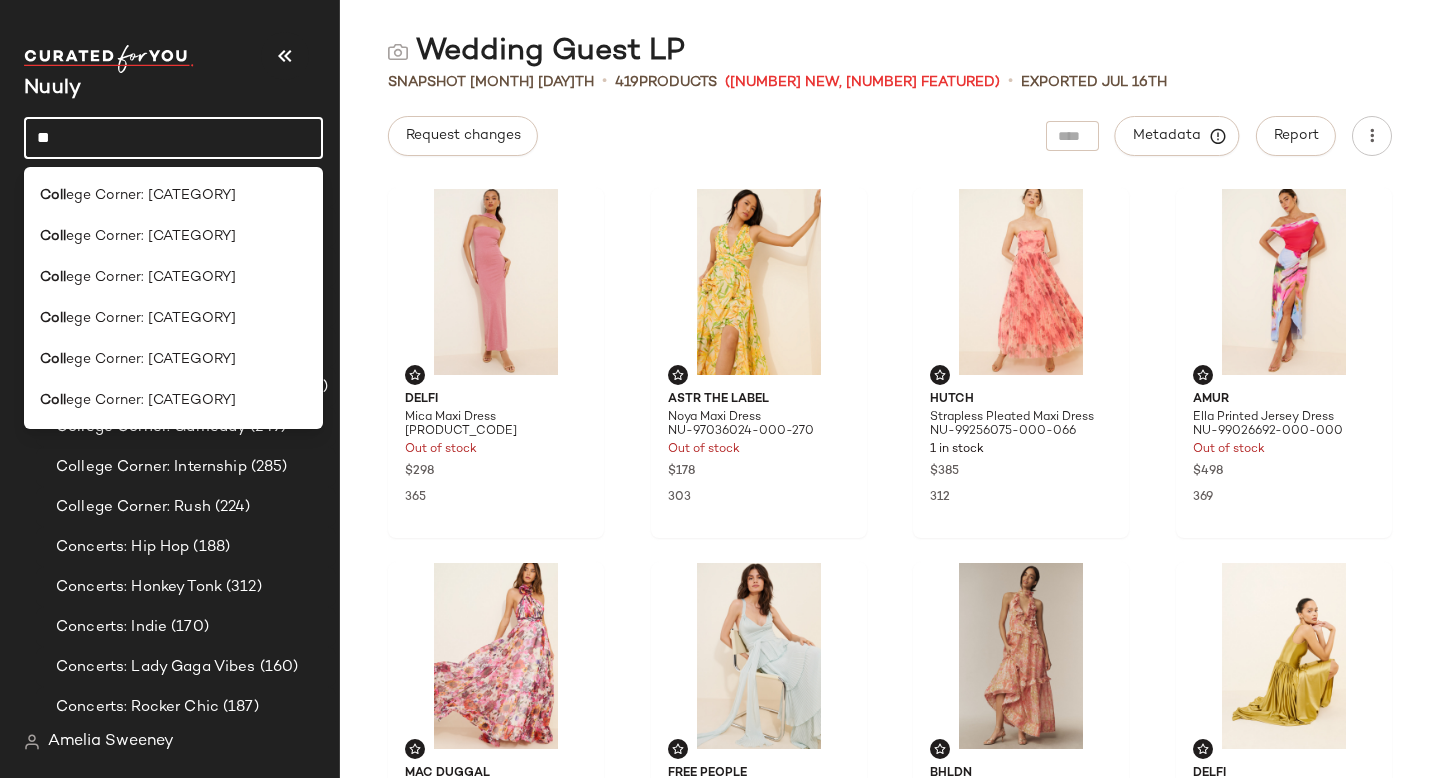 type on "*" 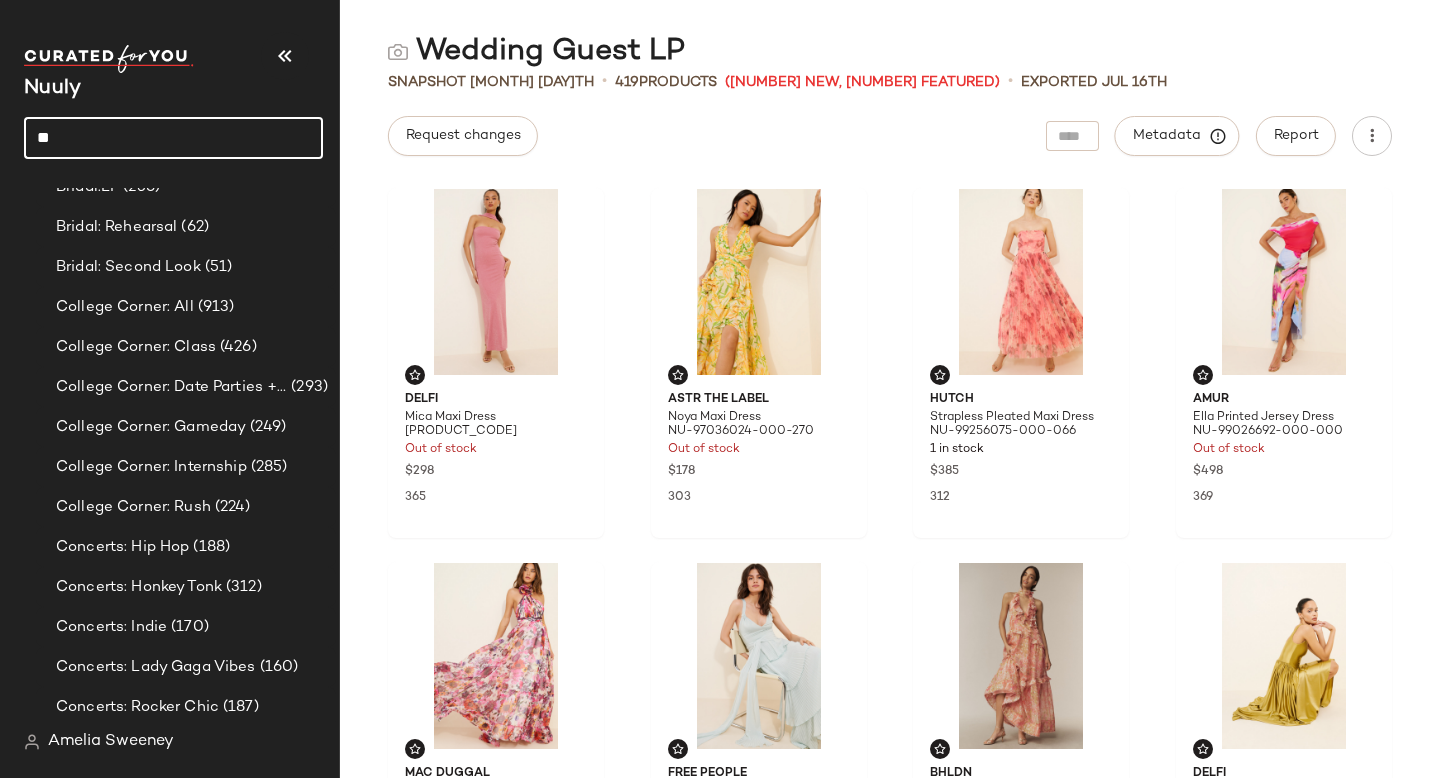 type on "*" 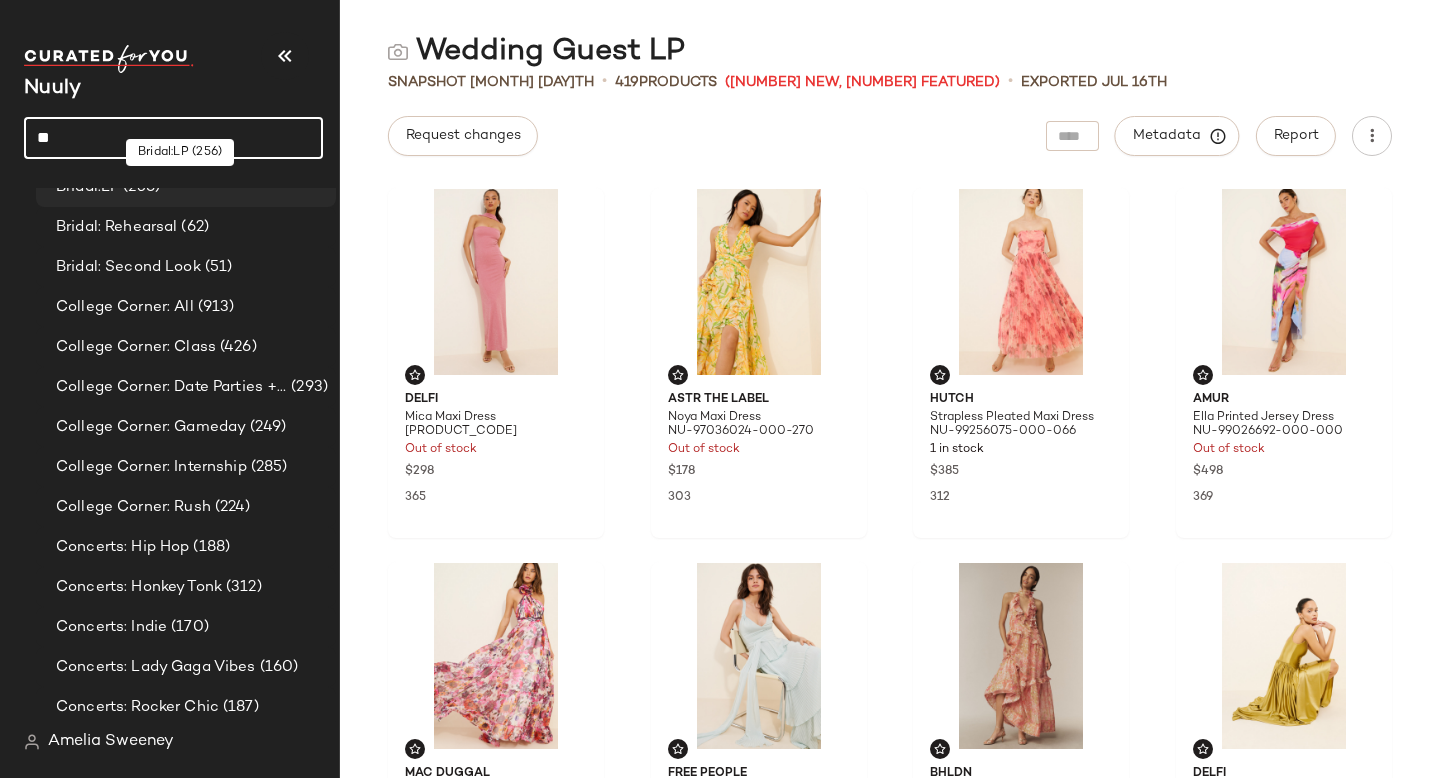 type on "*" 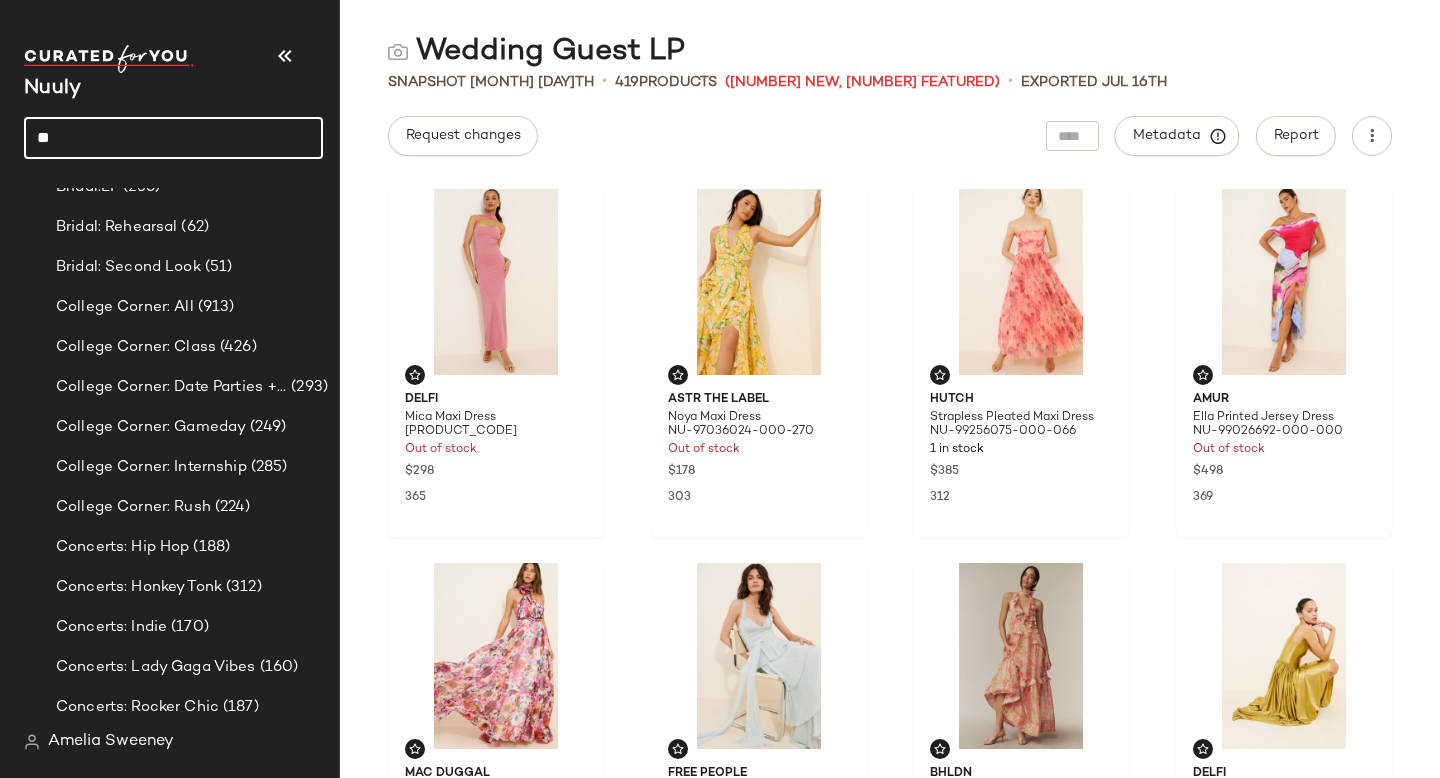 type on "*" 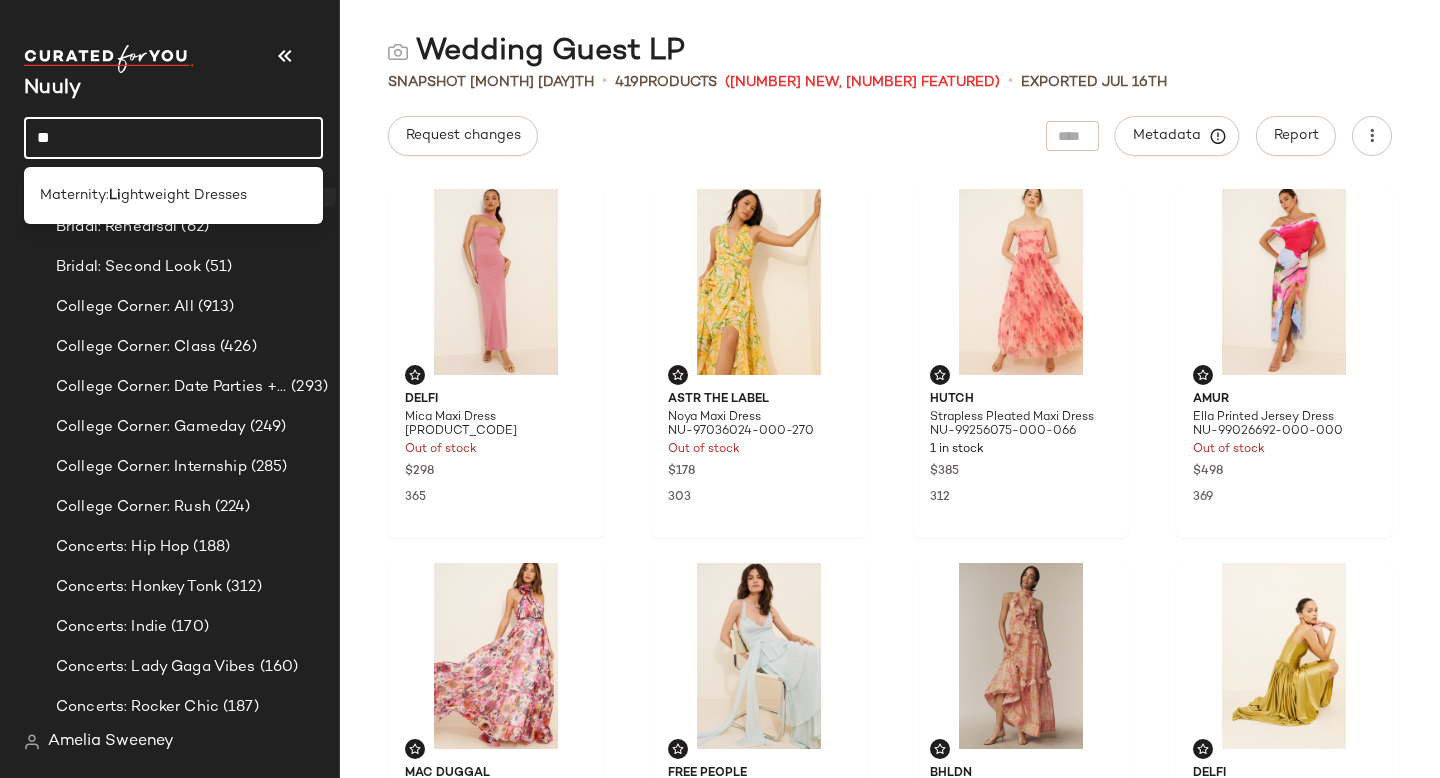 type on "*" 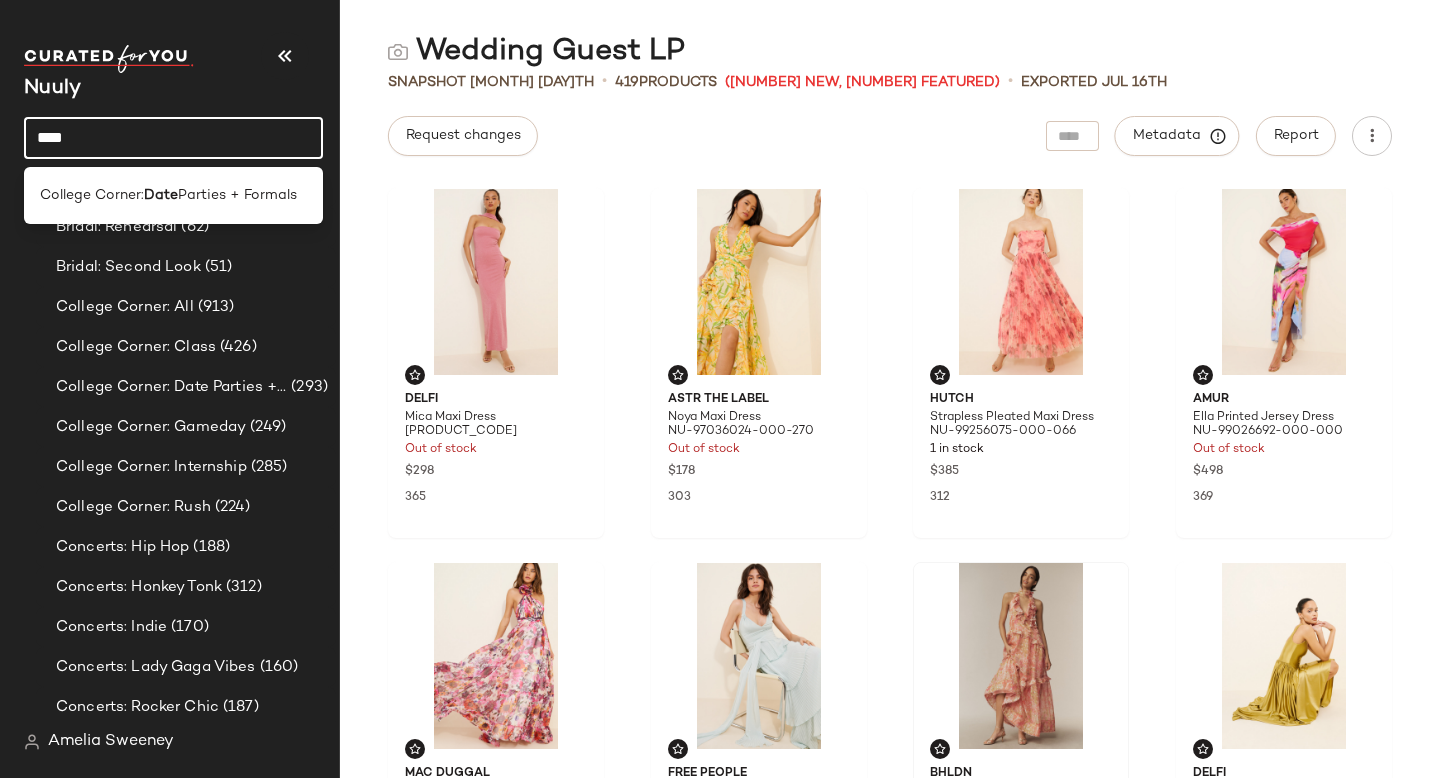 type on "****" 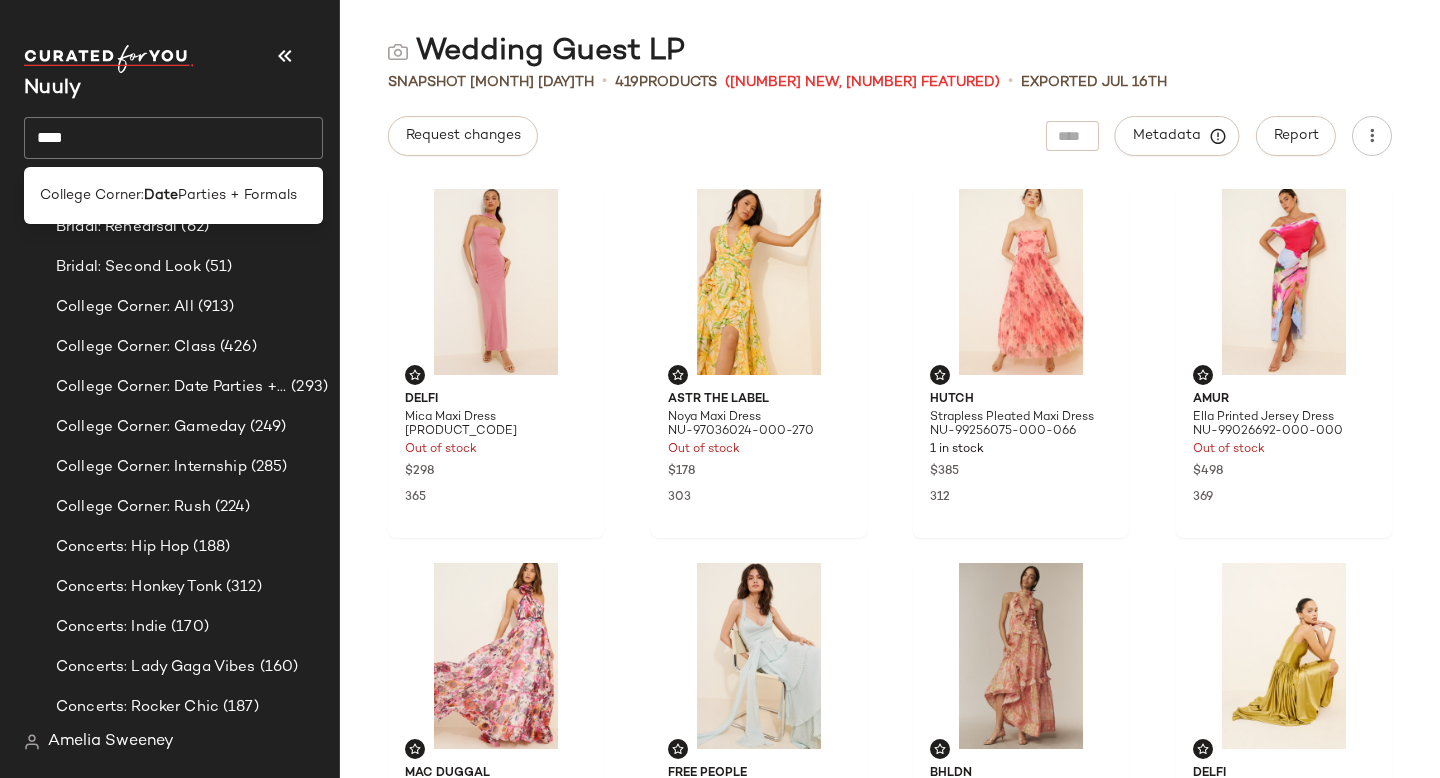 click on "****" 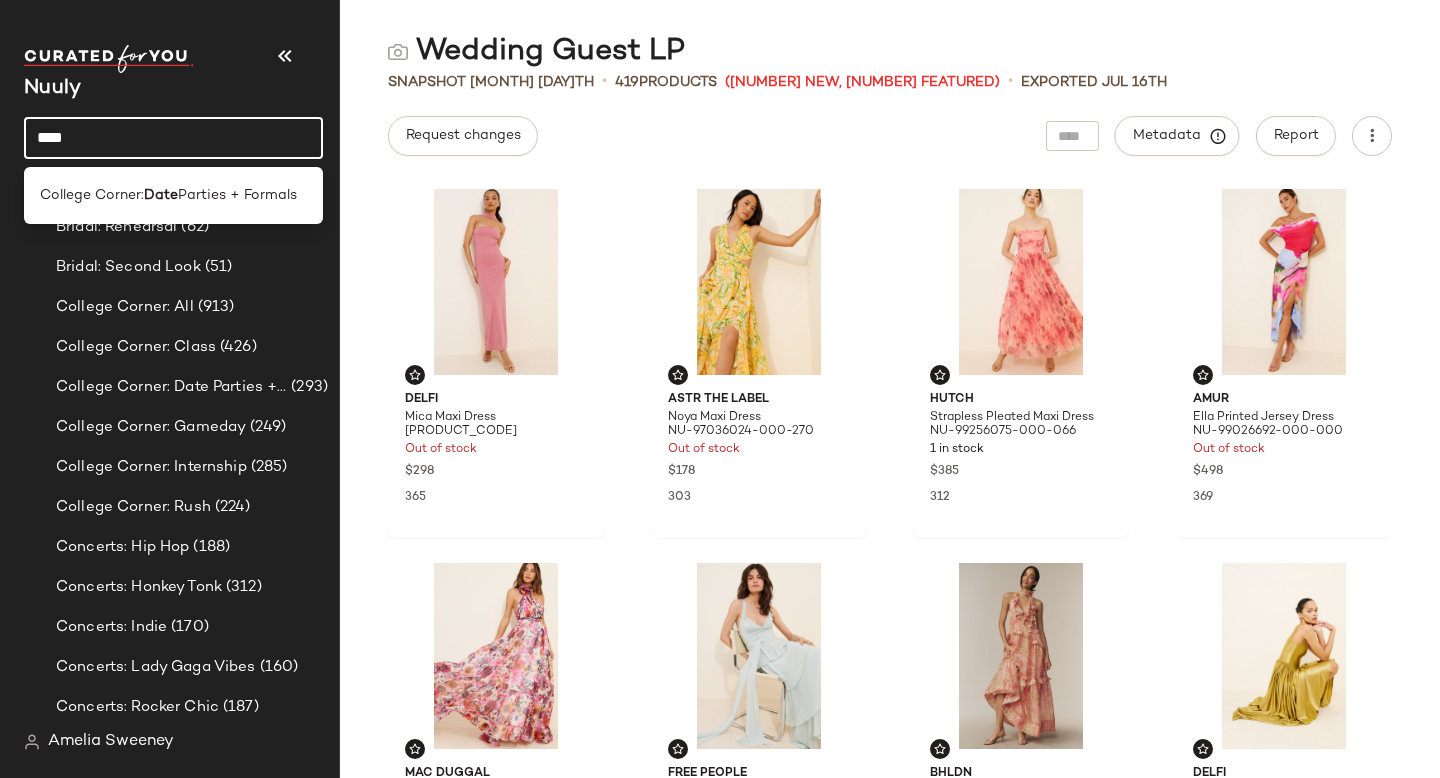click on "****" 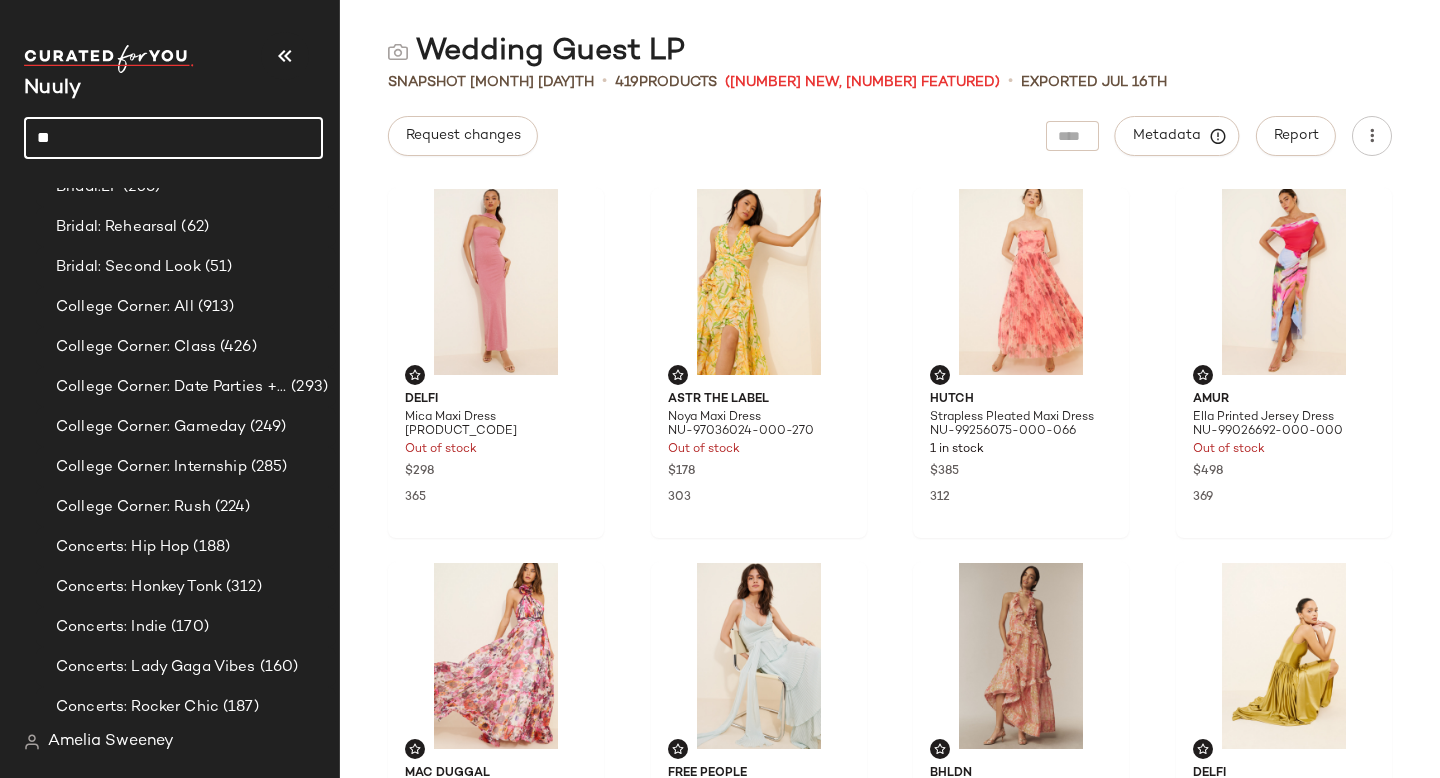 type on "*" 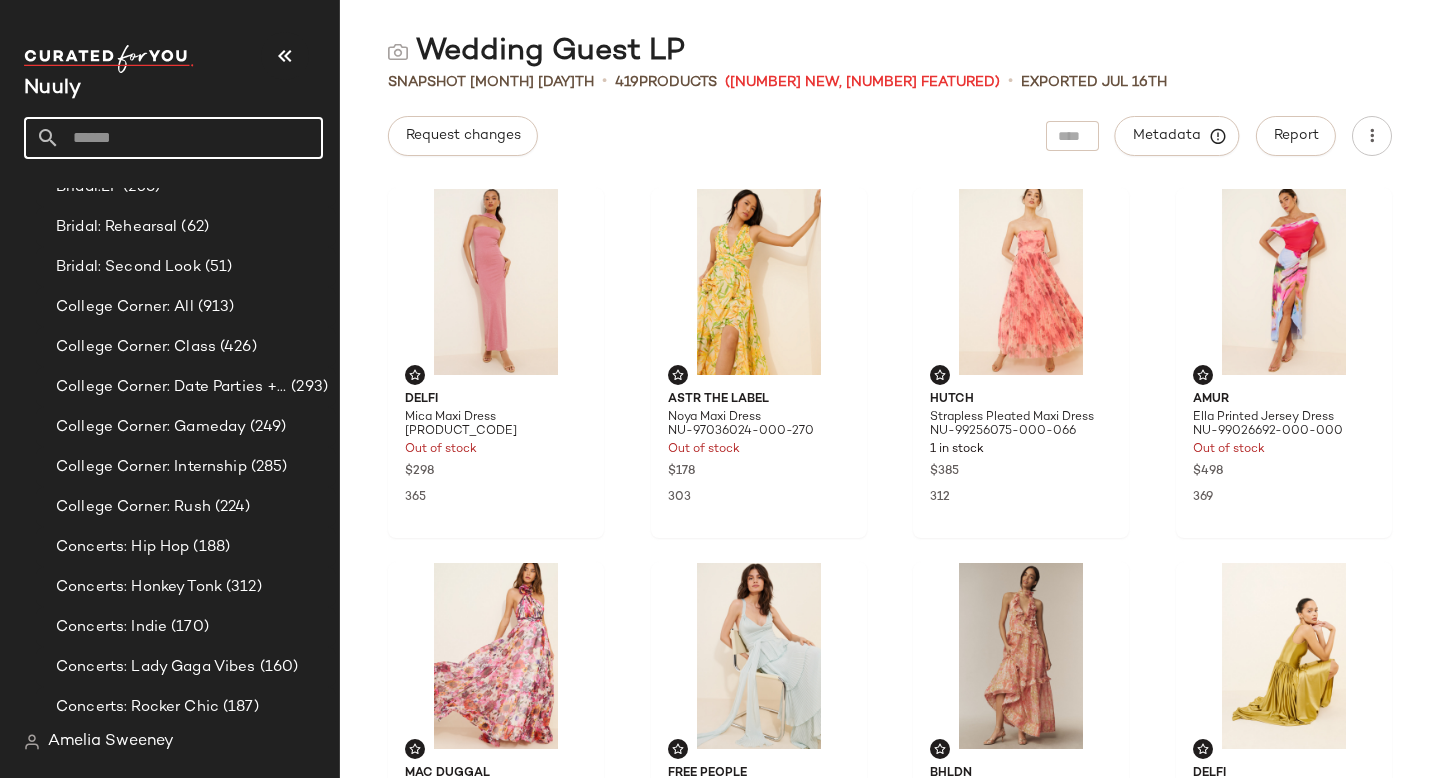 type 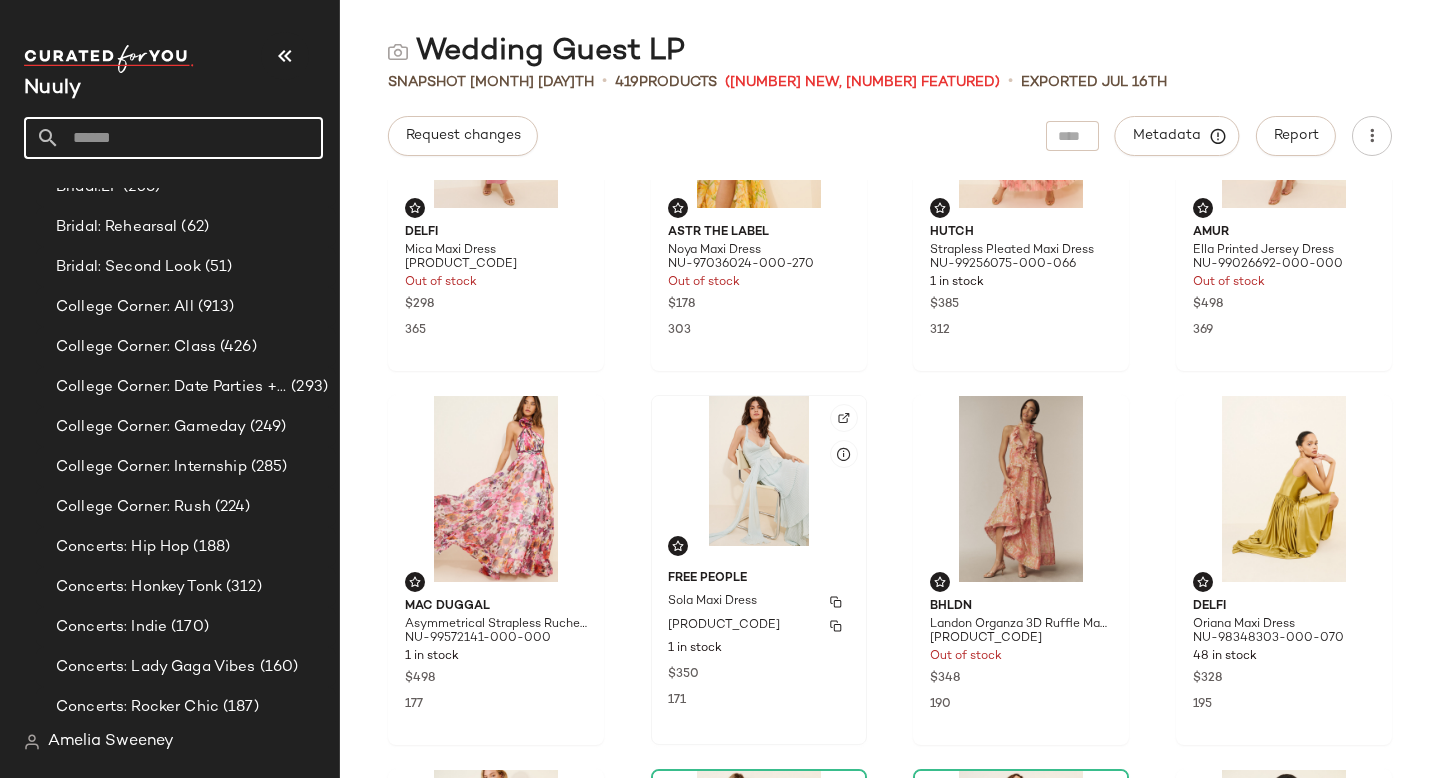 scroll, scrollTop: 202, scrollLeft: 0, axis: vertical 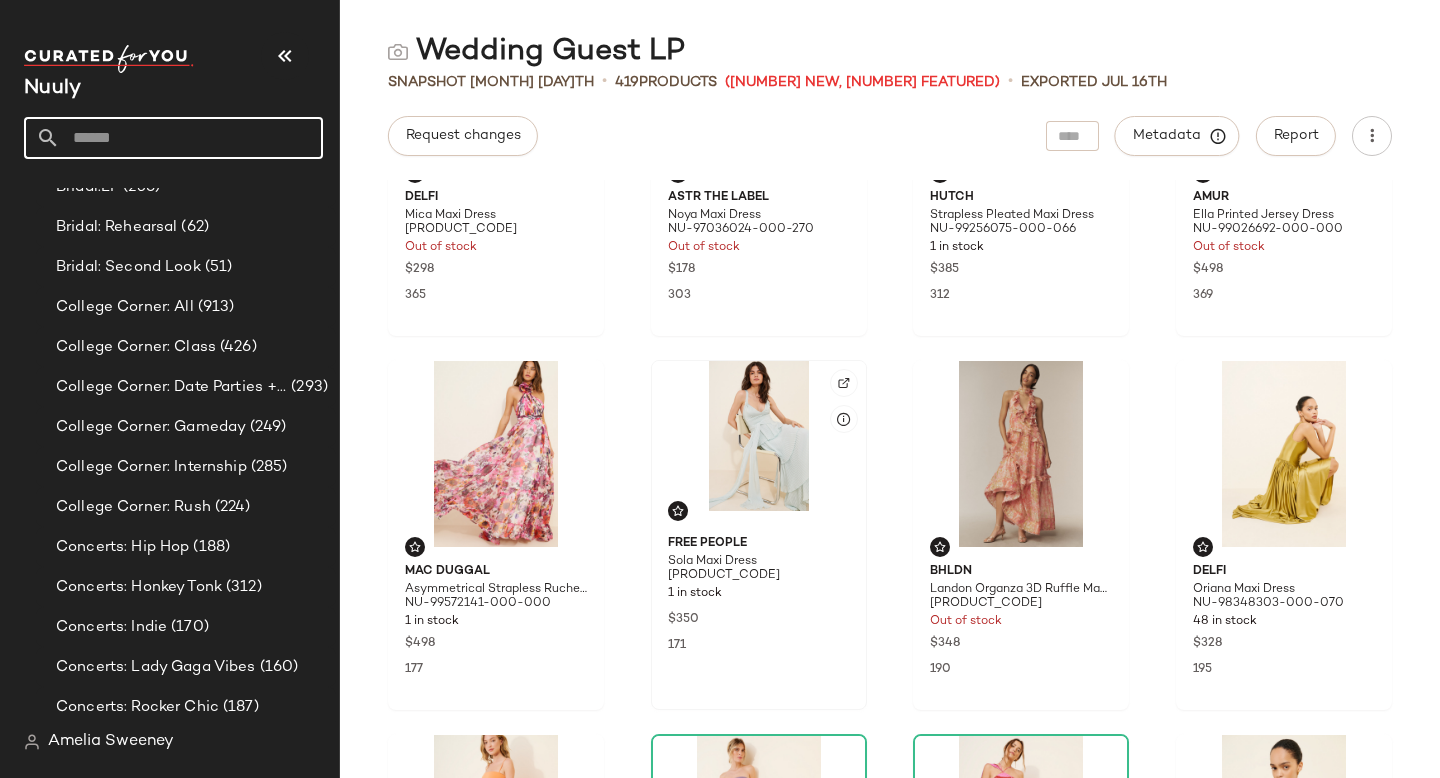 click 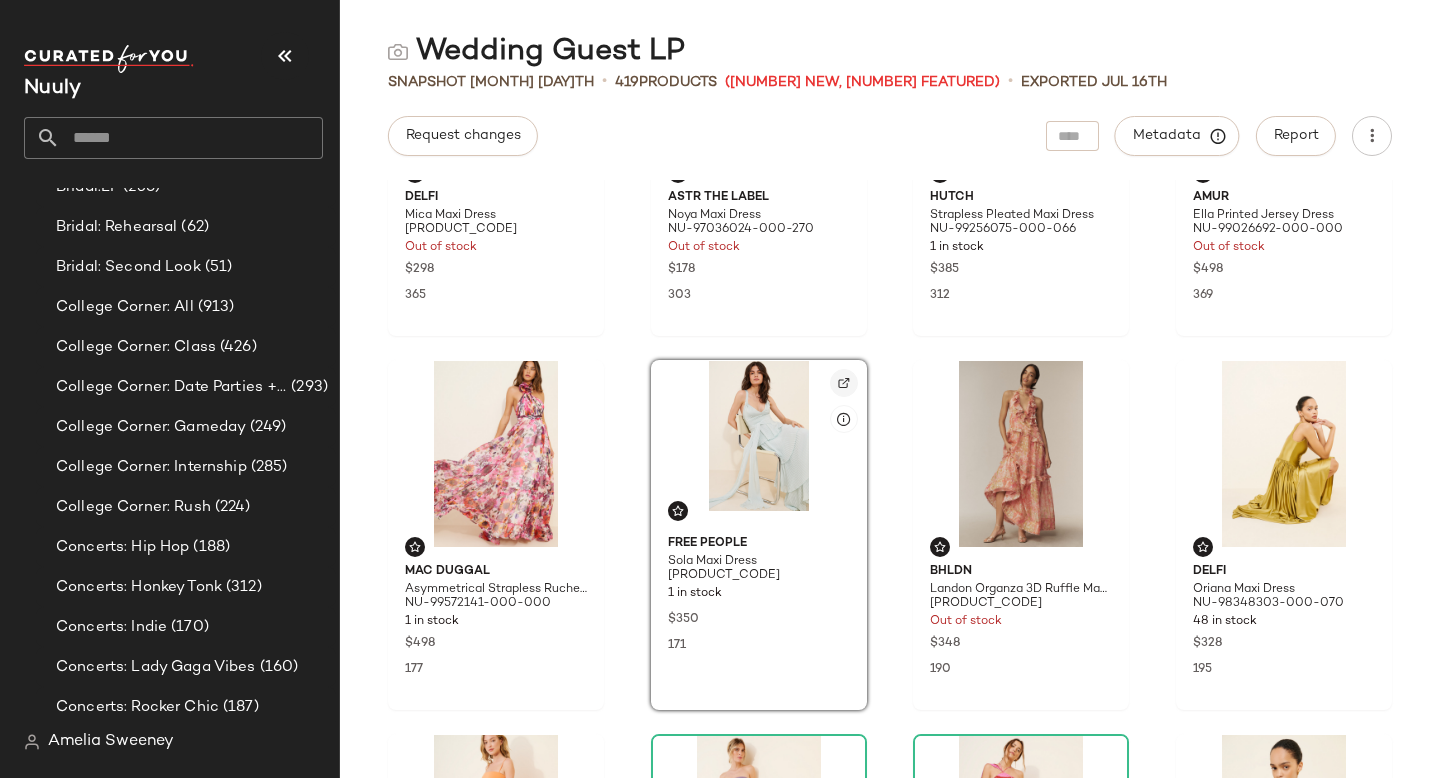 click 